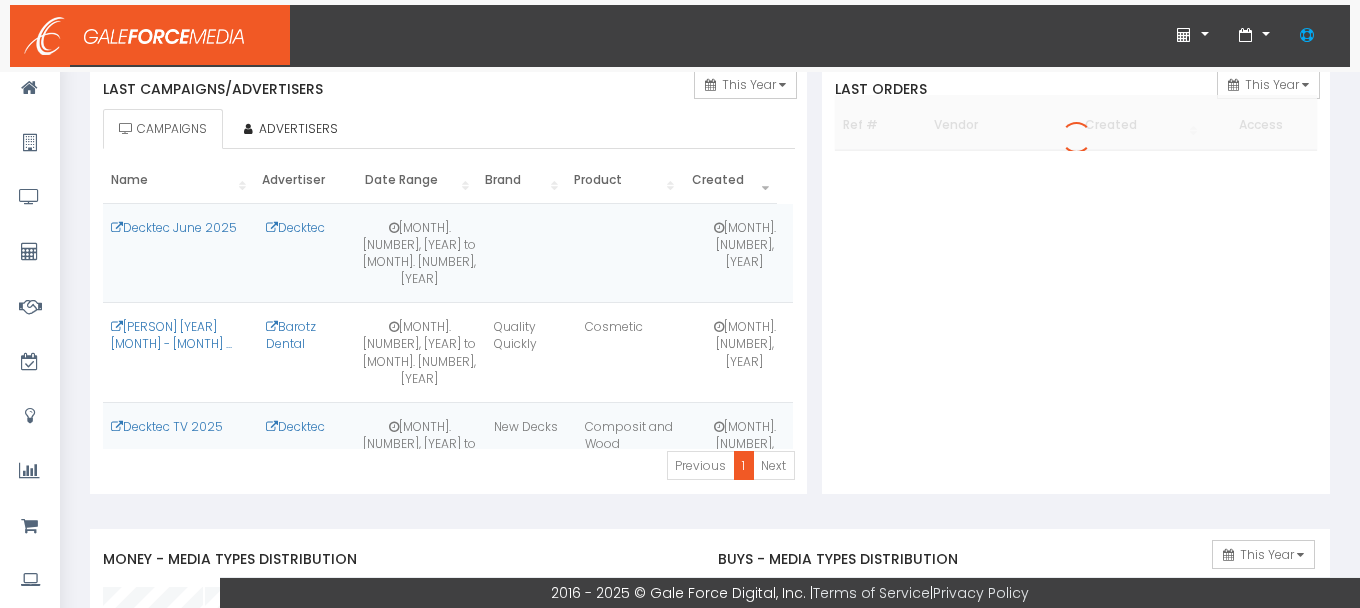 scroll, scrollTop: 300, scrollLeft: 0, axis: vertical 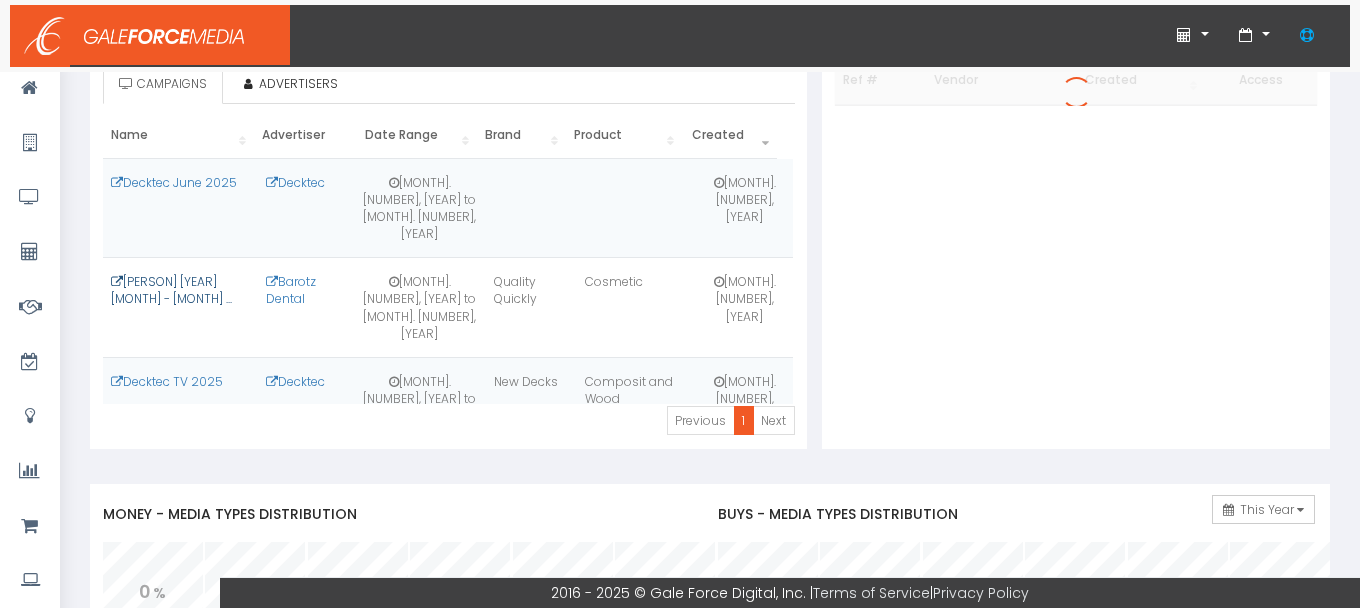 click on "[PERSON] [YEAR] [MONTH] - [MONTH] ..." at bounding box center (171, 290) 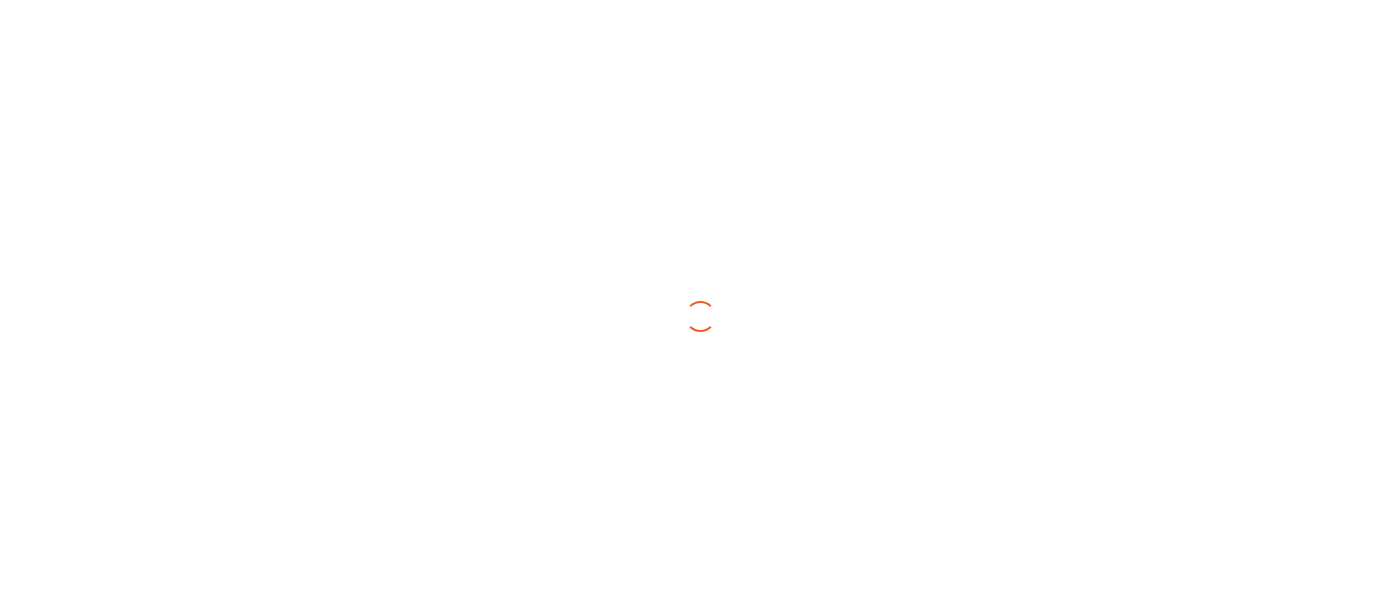 scroll, scrollTop: 0, scrollLeft: 0, axis: both 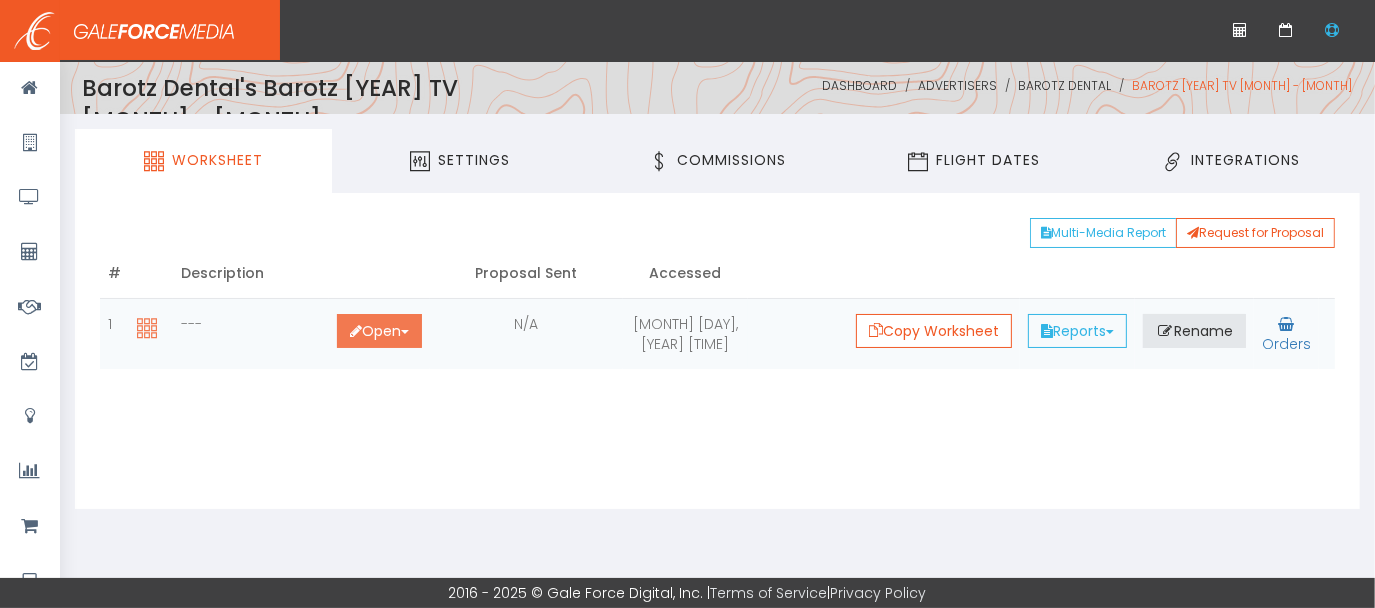 click on "Open
Toggle Dropdown" at bounding box center [379, 331] 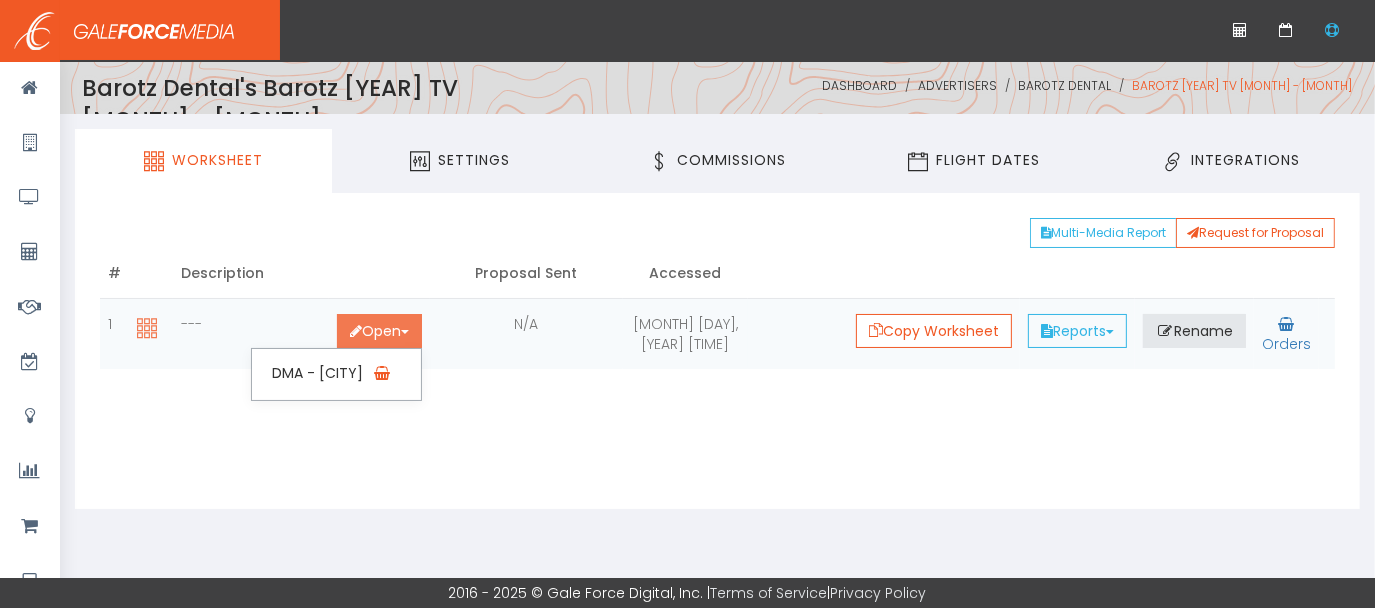 click on "Open
Toggle Dropdown" at bounding box center (379, 331) 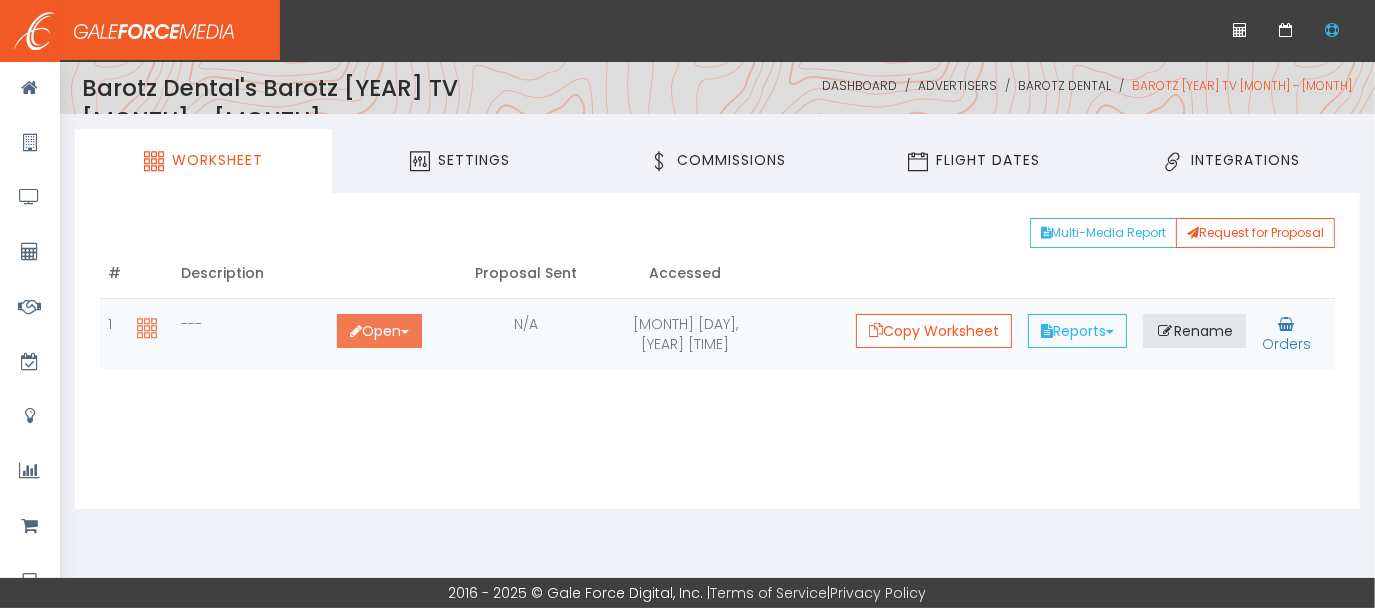 click on "Open
Toggle Dropdown" at bounding box center (379, 331) 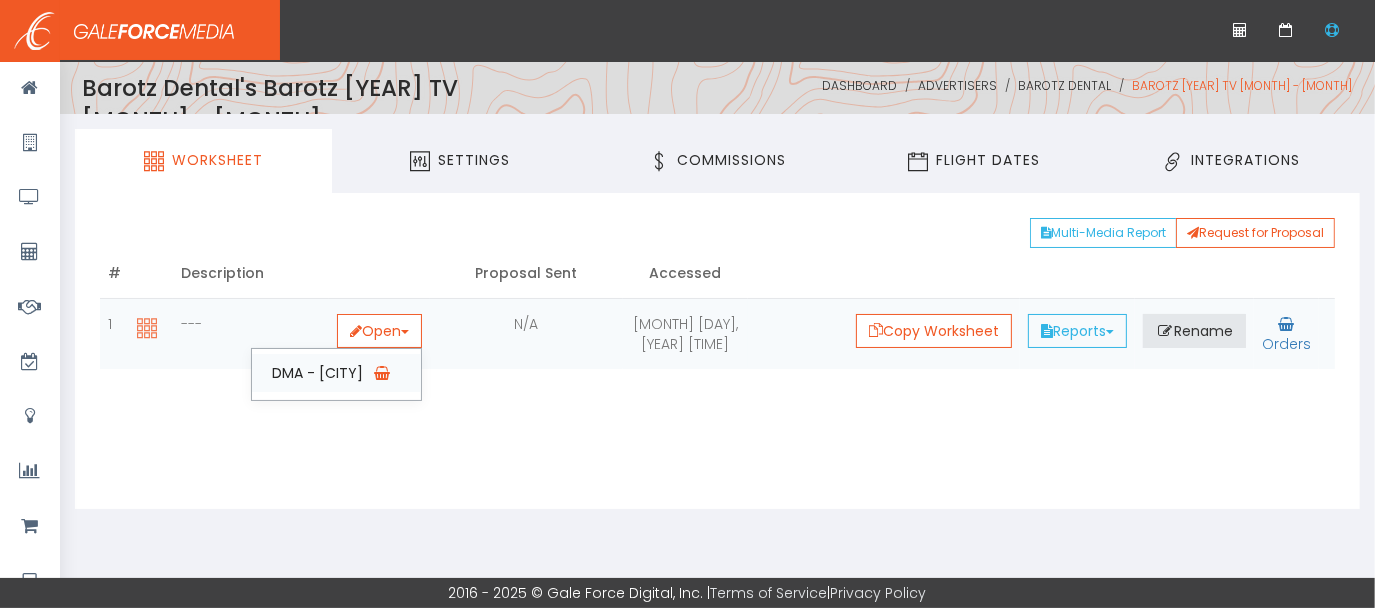 click on "DMA - [CITY]" at bounding box center (336, 373) 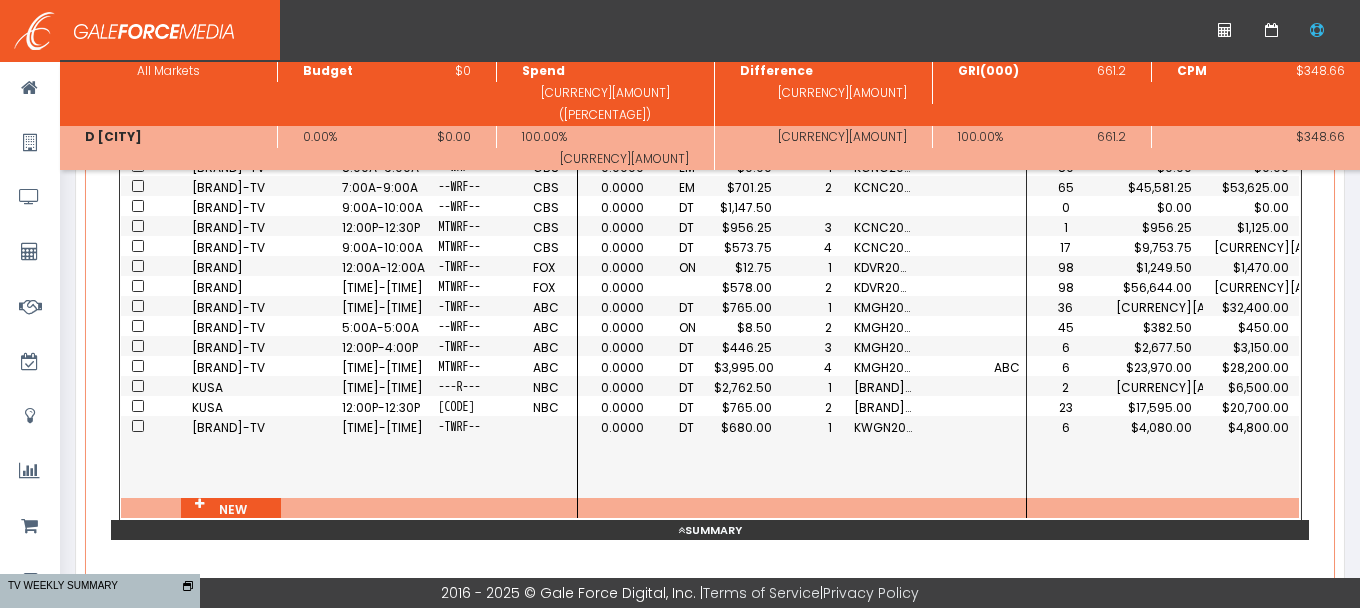 scroll, scrollTop: 400, scrollLeft: 0, axis: vertical 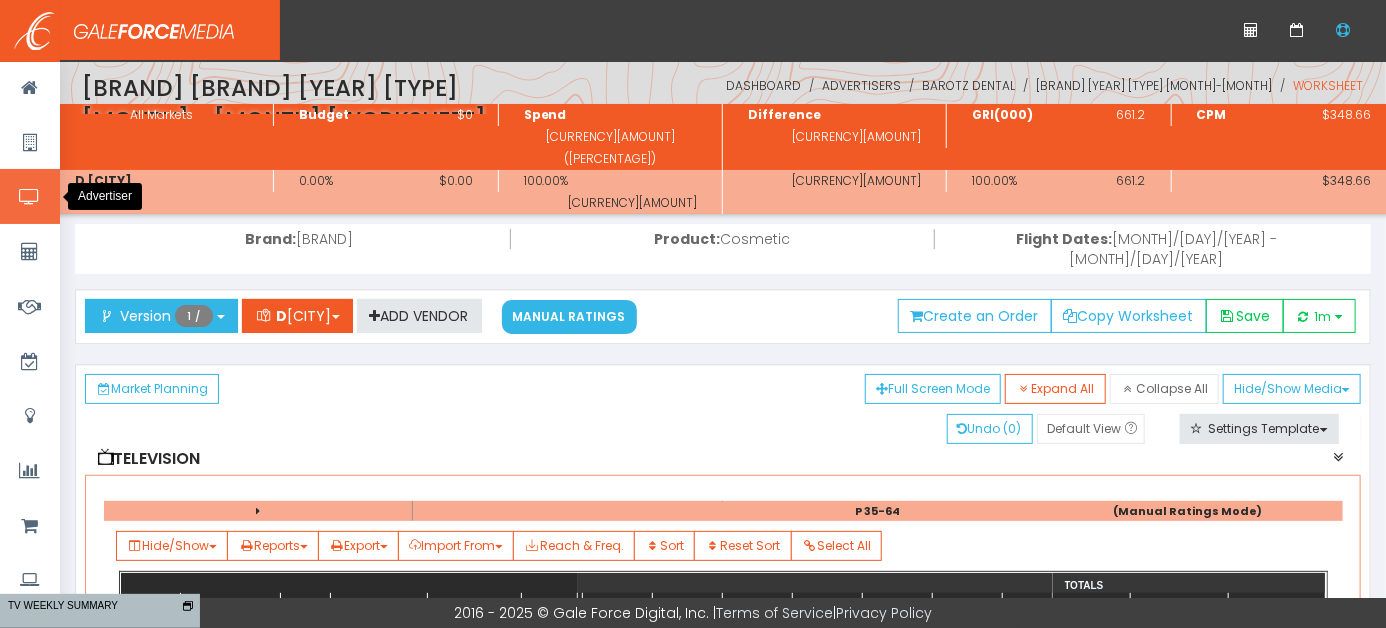 click at bounding box center (30, 196) 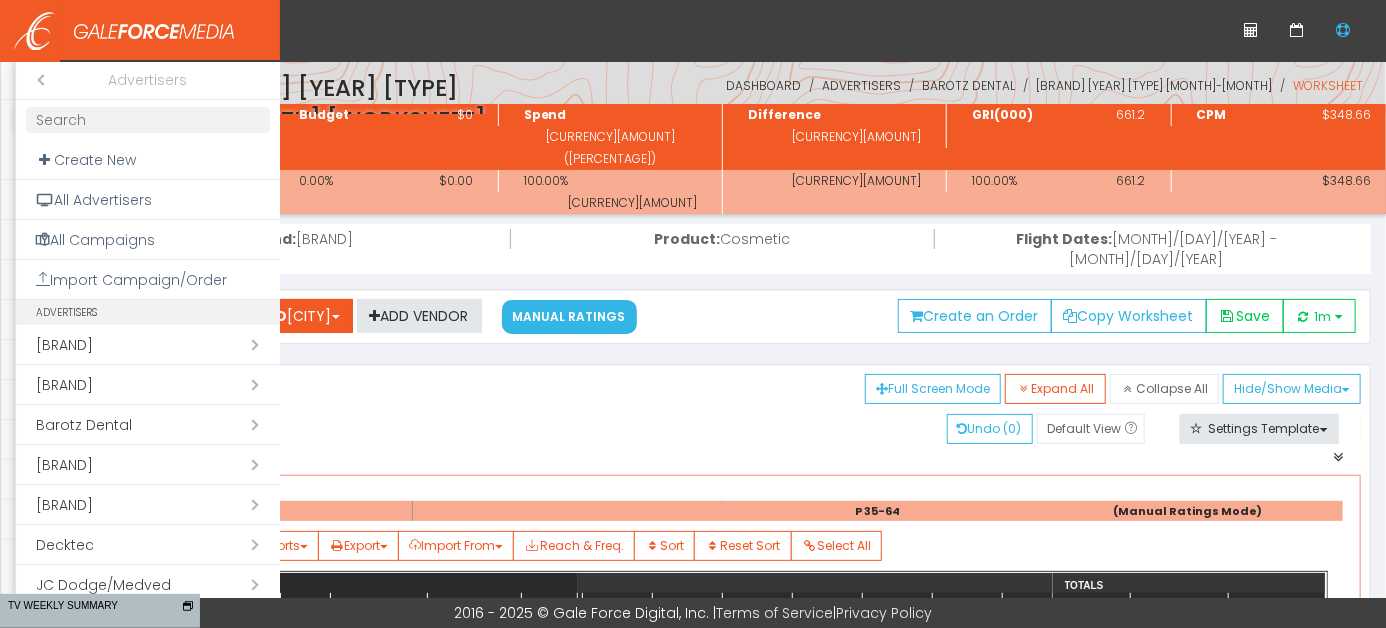 click on "Close submenu ( Advertisers)" at bounding box center (36, 80) 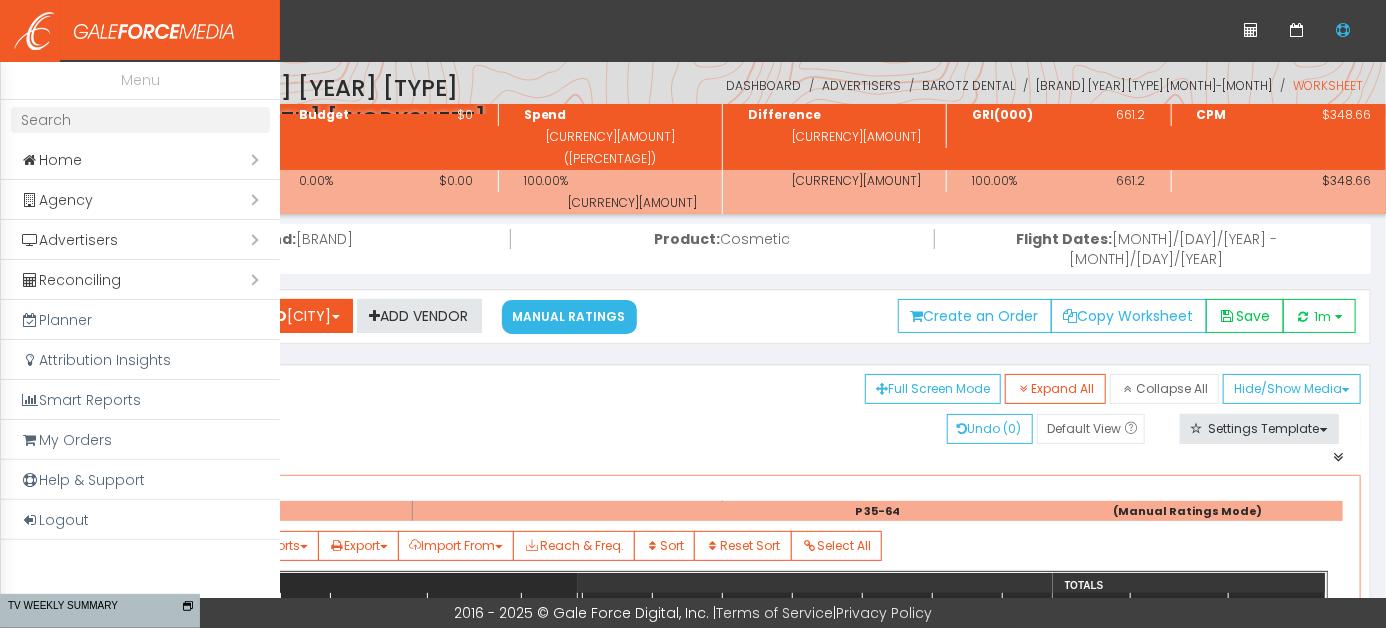 click on "Open submenu ( Agency)" at bounding box center [140, 200] 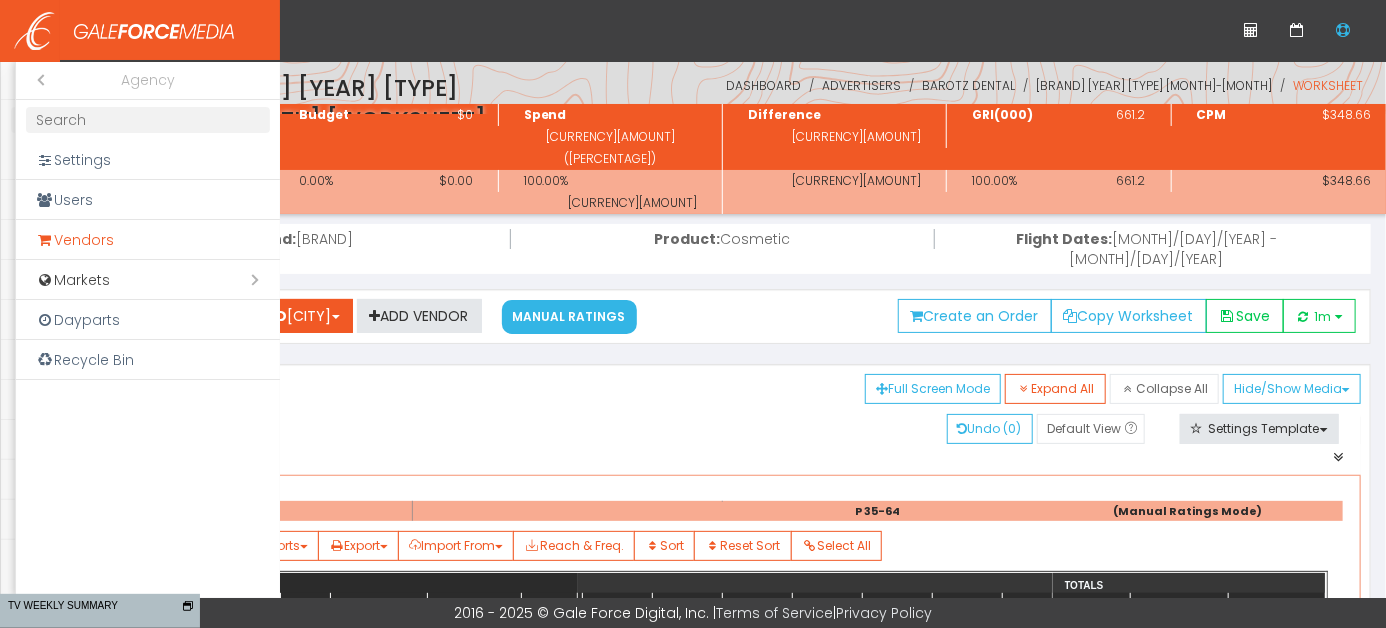 click on "Vendors" at bounding box center (148, 240) 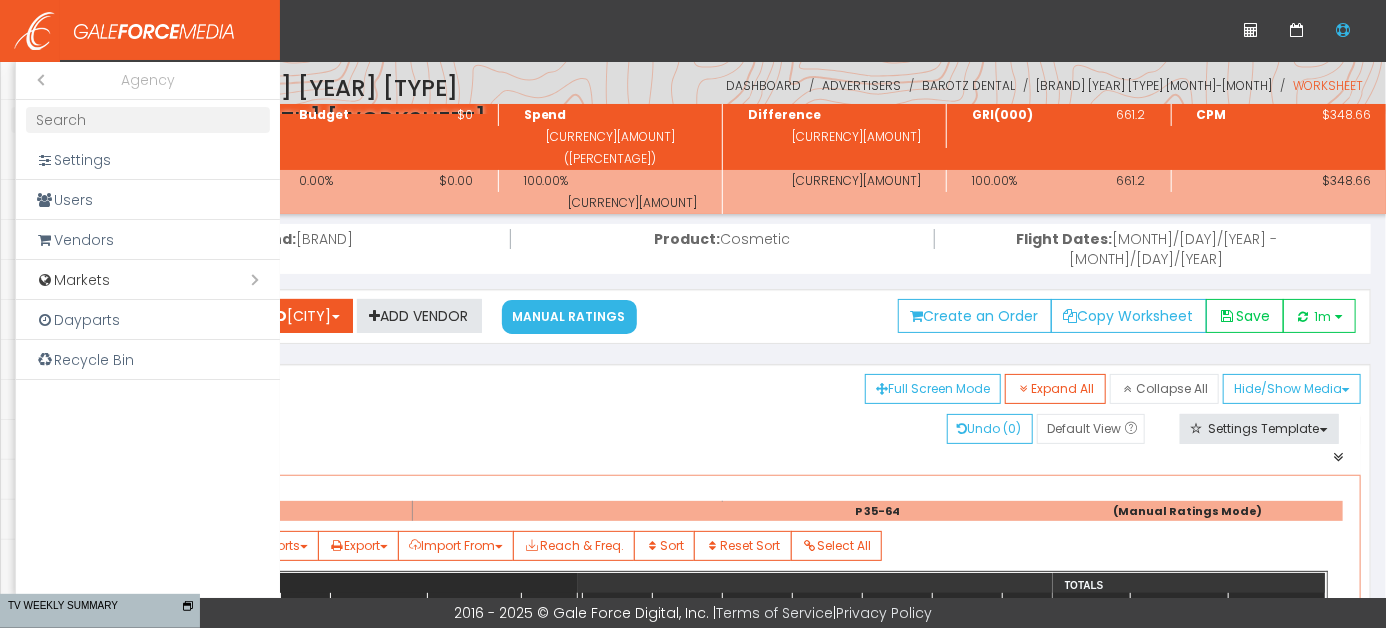 click at bounding box center (693, 314) 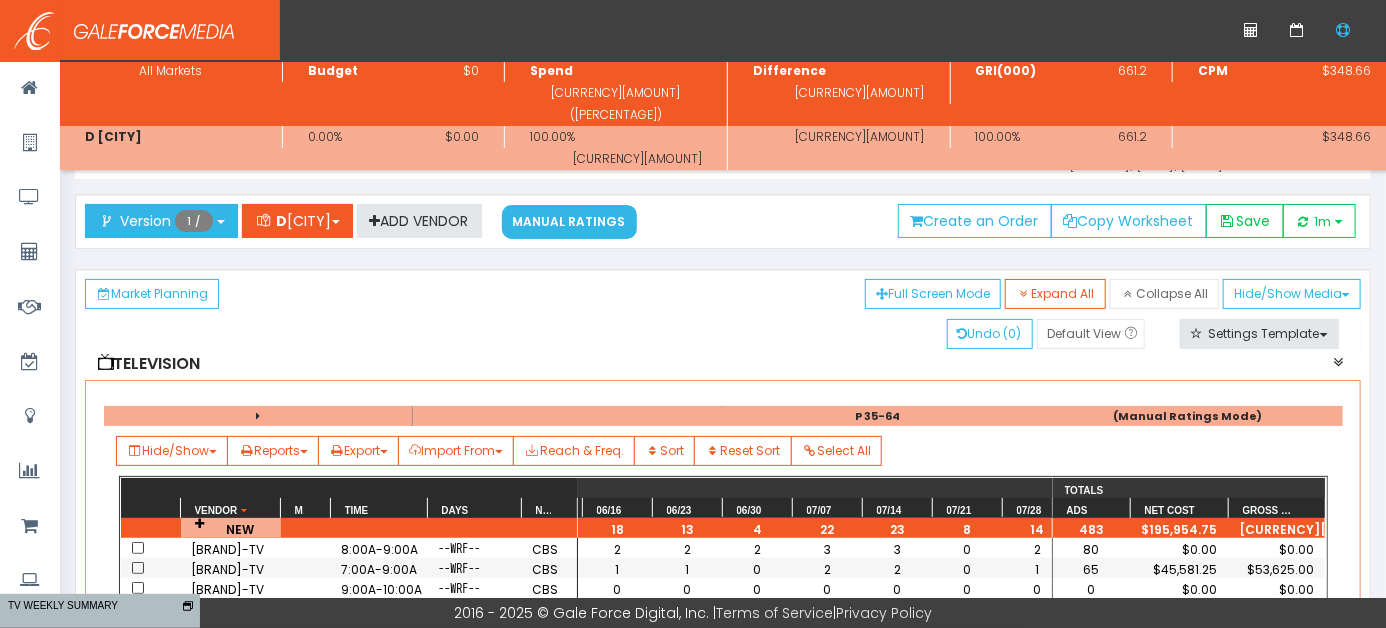 scroll, scrollTop: 481, scrollLeft: 0, axis: vertical 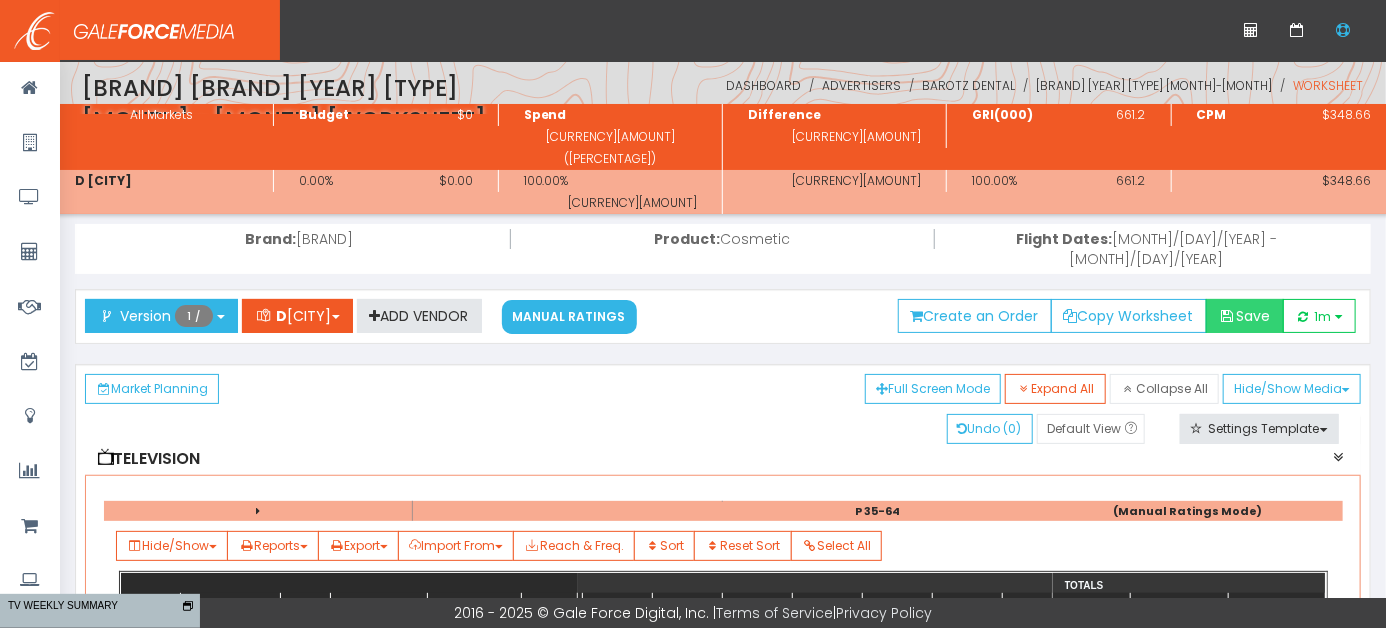 click on "Save" at bounding box center (1245, 316) 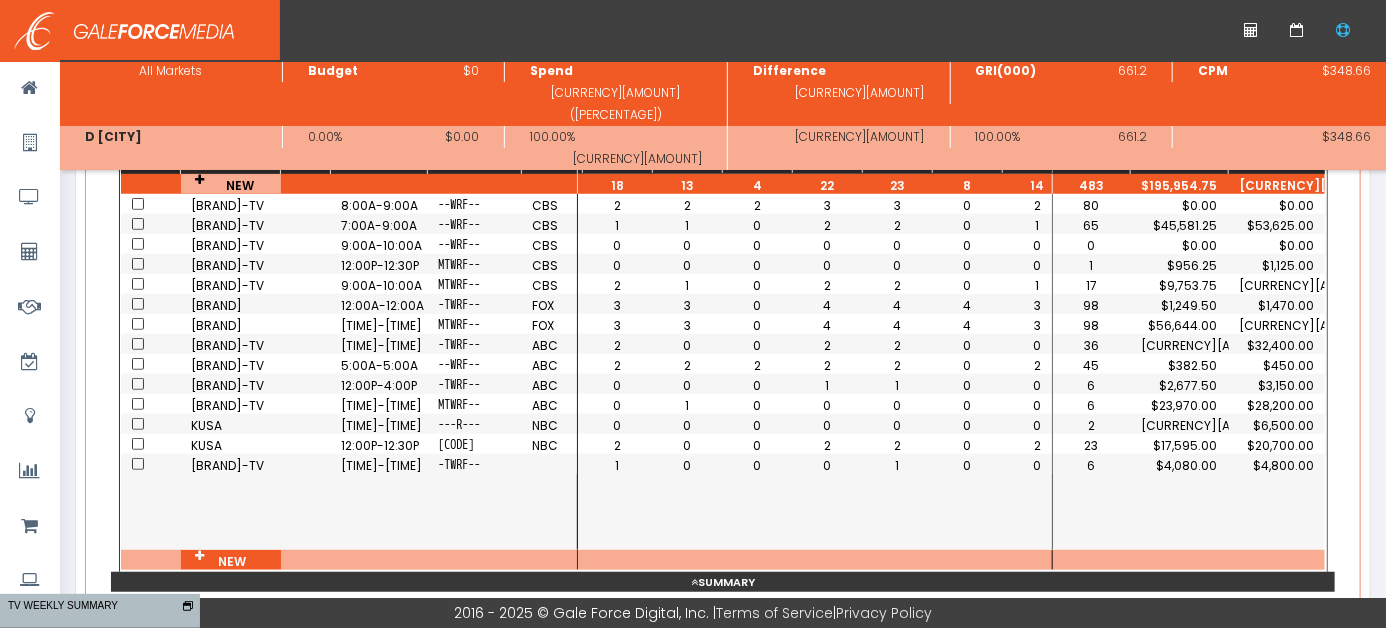 scroll, scrollTop: 300, scrollLeft: 0, axis: vertical 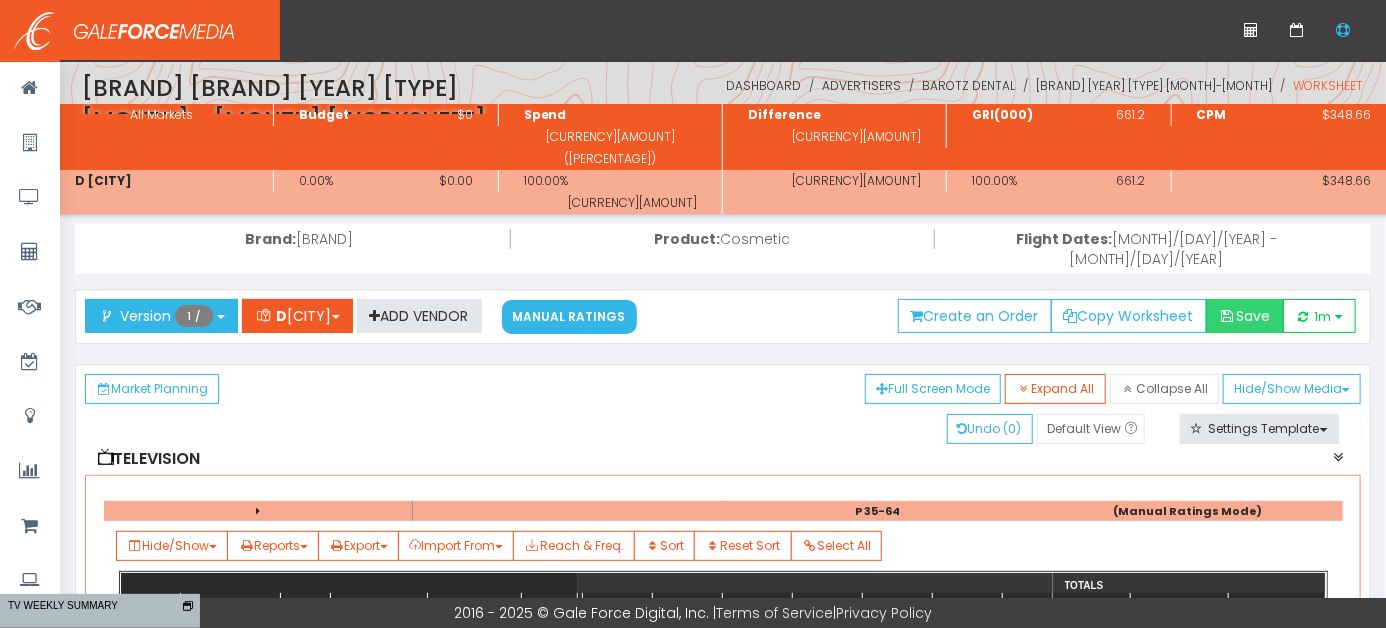 click on "Save" at bounding box center [1245, 316] 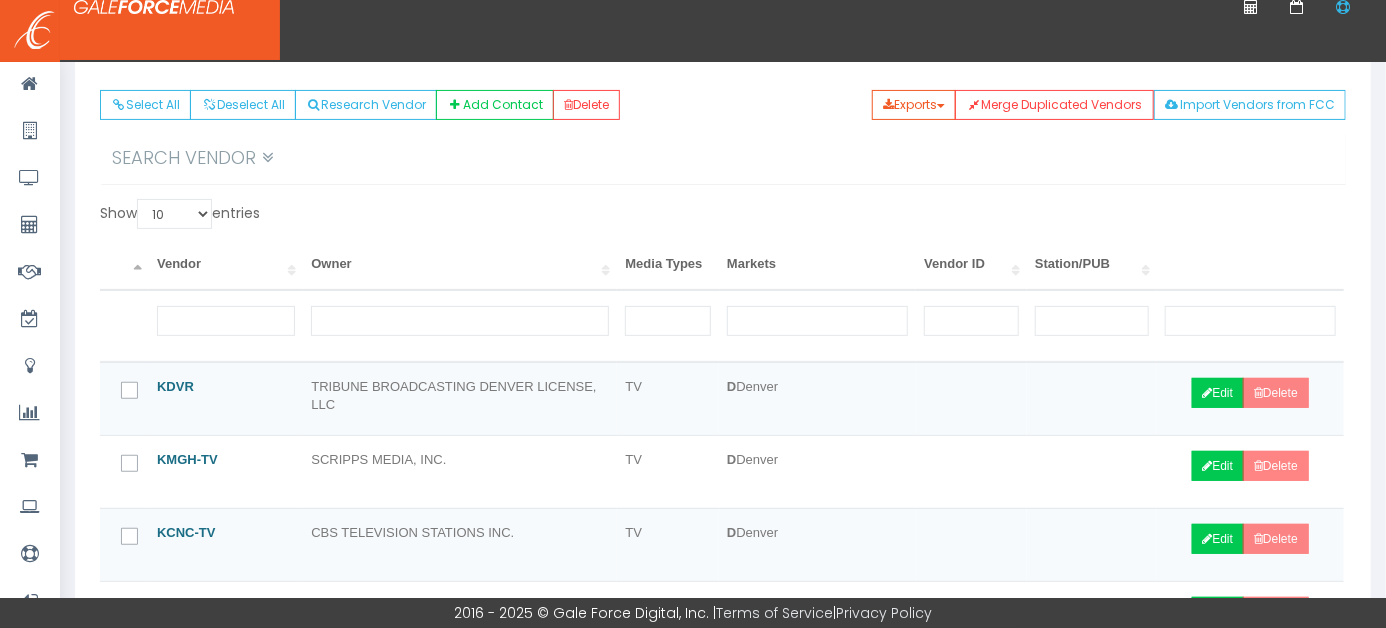 scroll, scrollTop: 200, scrollLeft: 0, axis: vertical 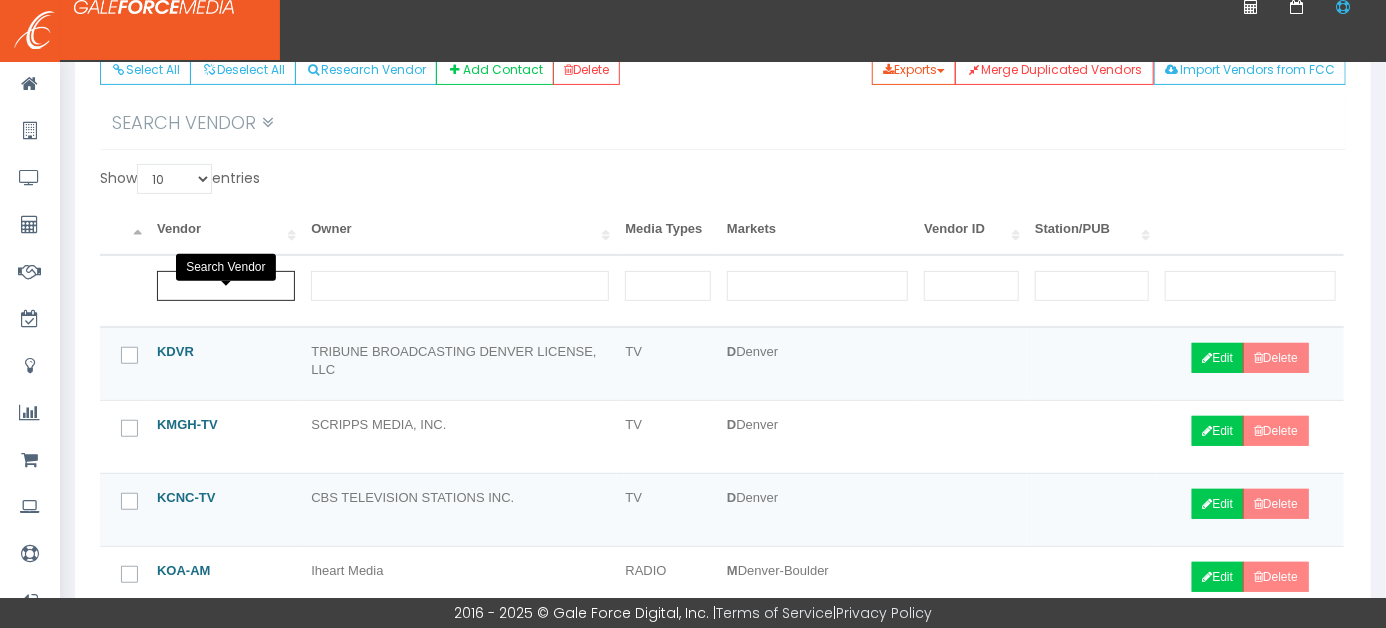 click at bounding box center (226, 286) 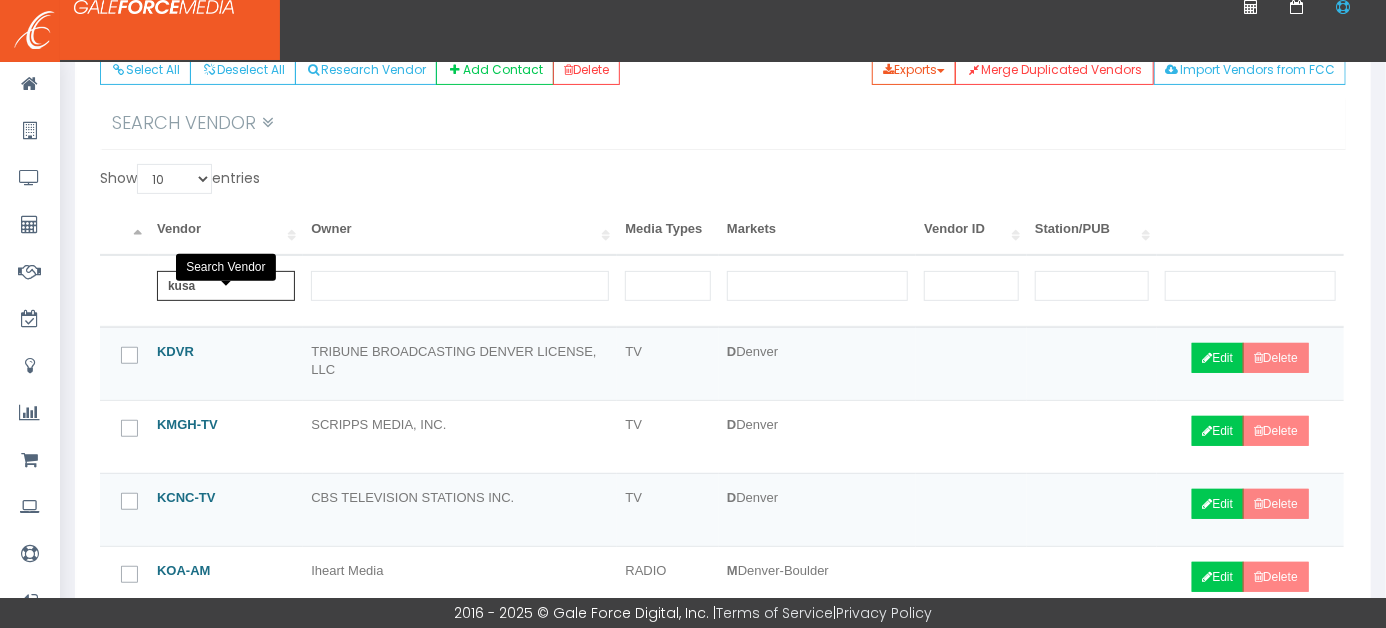 scroll, scrollTop: 148, scrollLeft: 0, axis: vertical 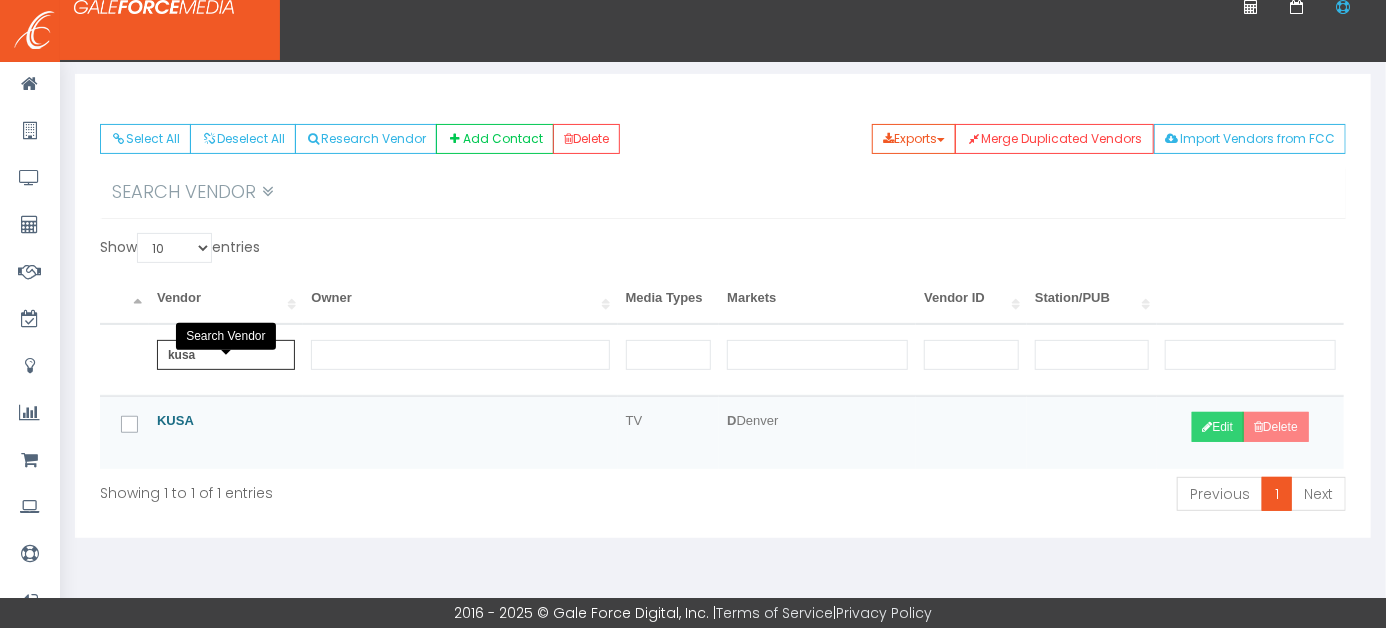 type on "kusa" 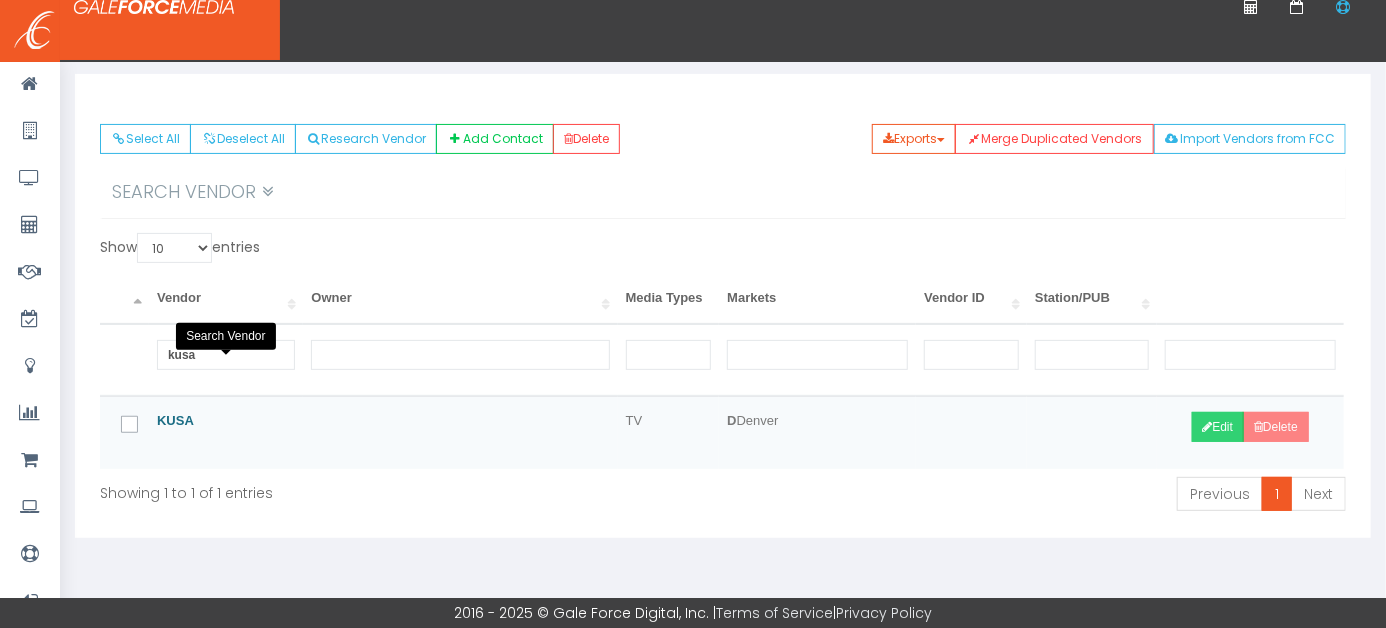 click on "Edit" at bounding box center (1218, 427) 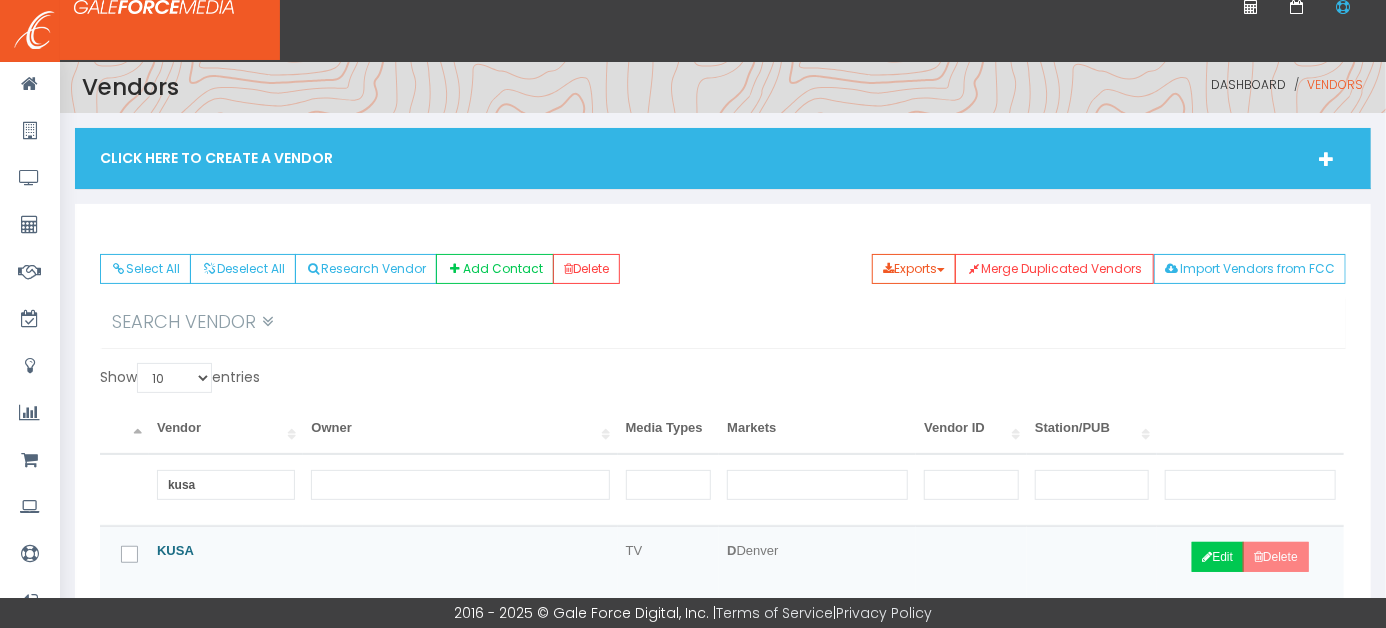 scroll, scrollTop: 0, scrollLeft: 0, axis: both 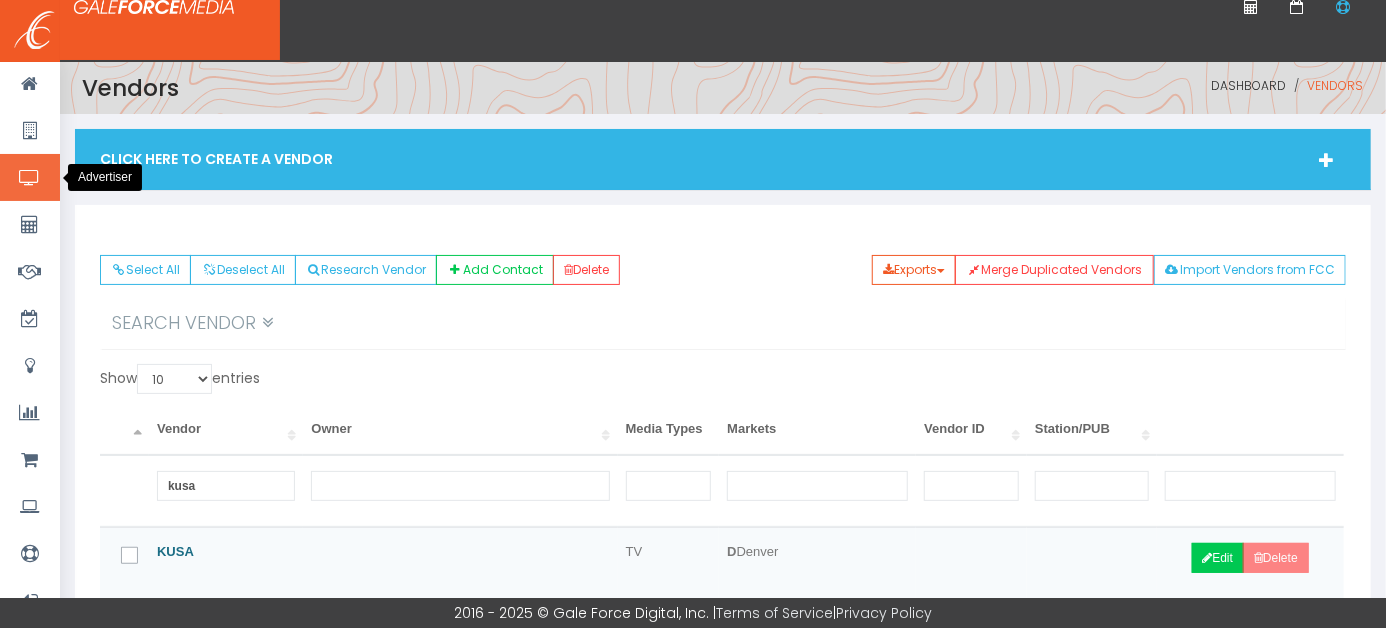 click at bounding box center (29, 178) 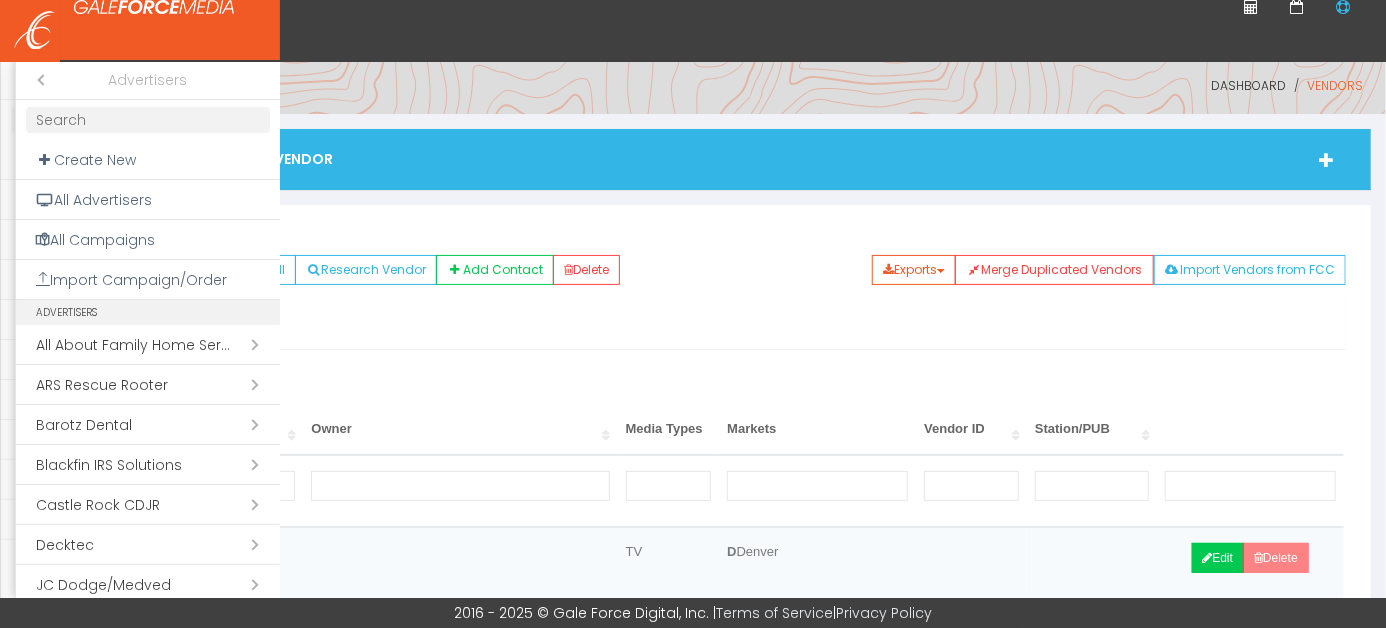 click at bounding box center (693, 314) 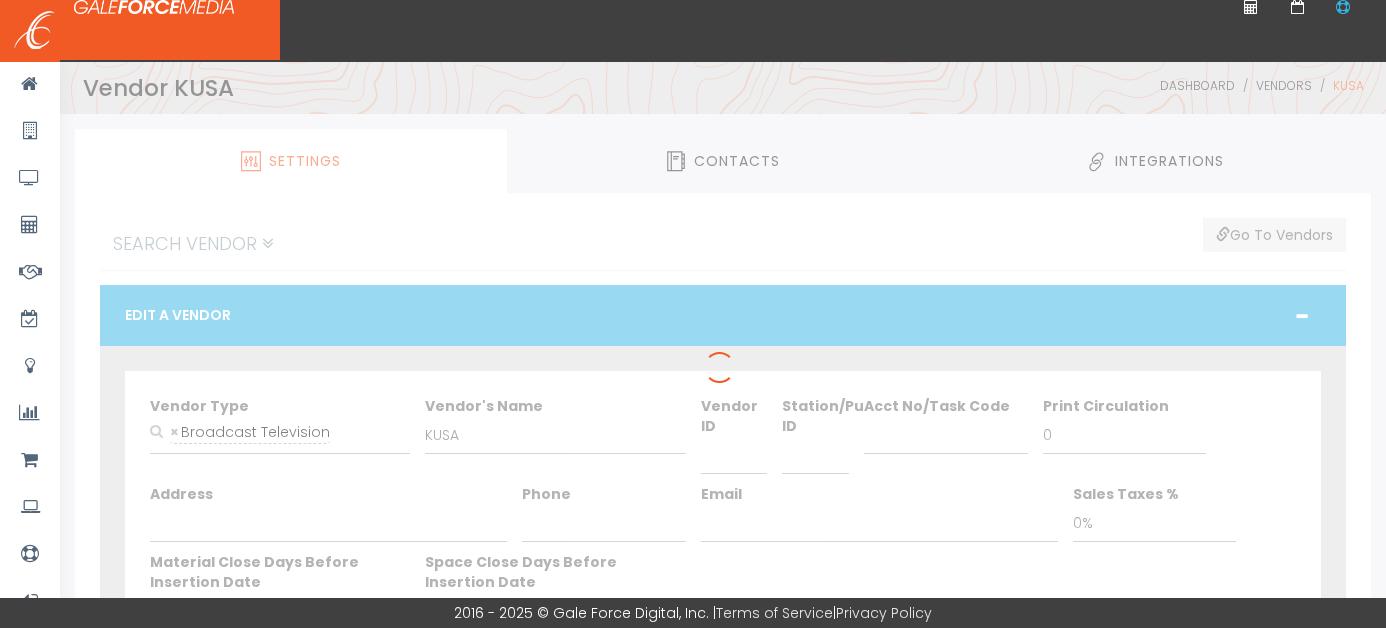 scroll, scrollTop: 0, scrollLeft: 0, axis: both 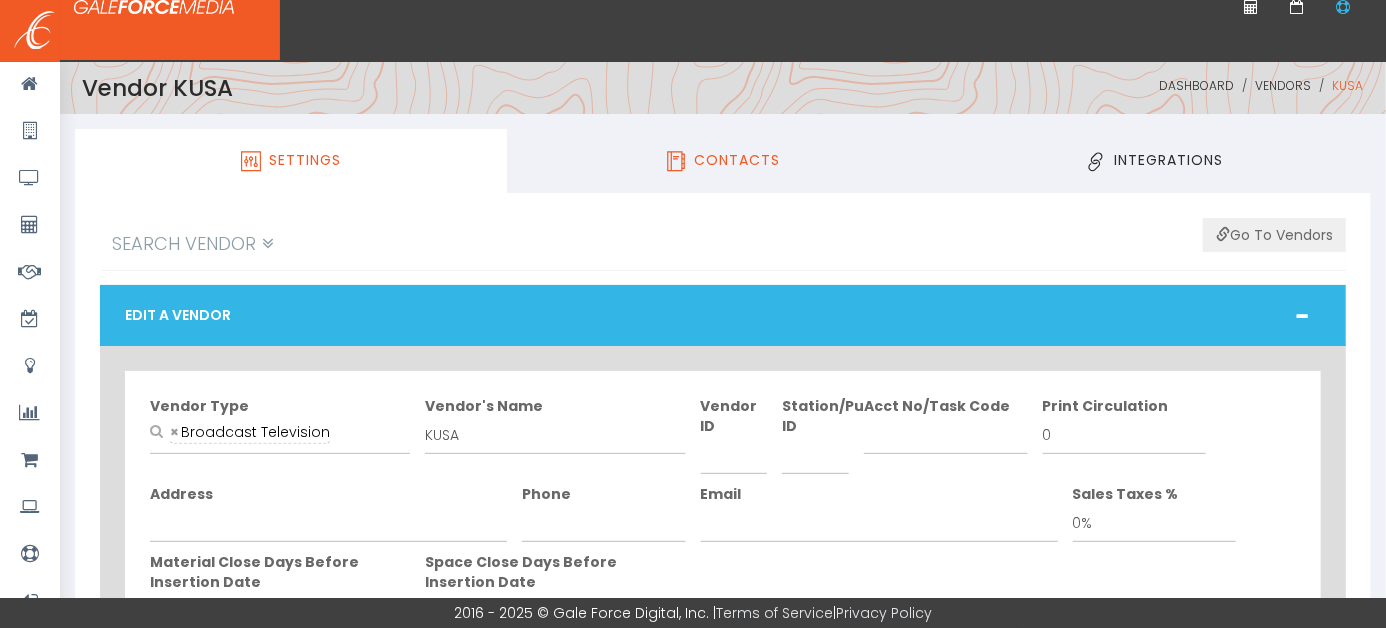 click on "Contacts" at bounding box center (737, 161) 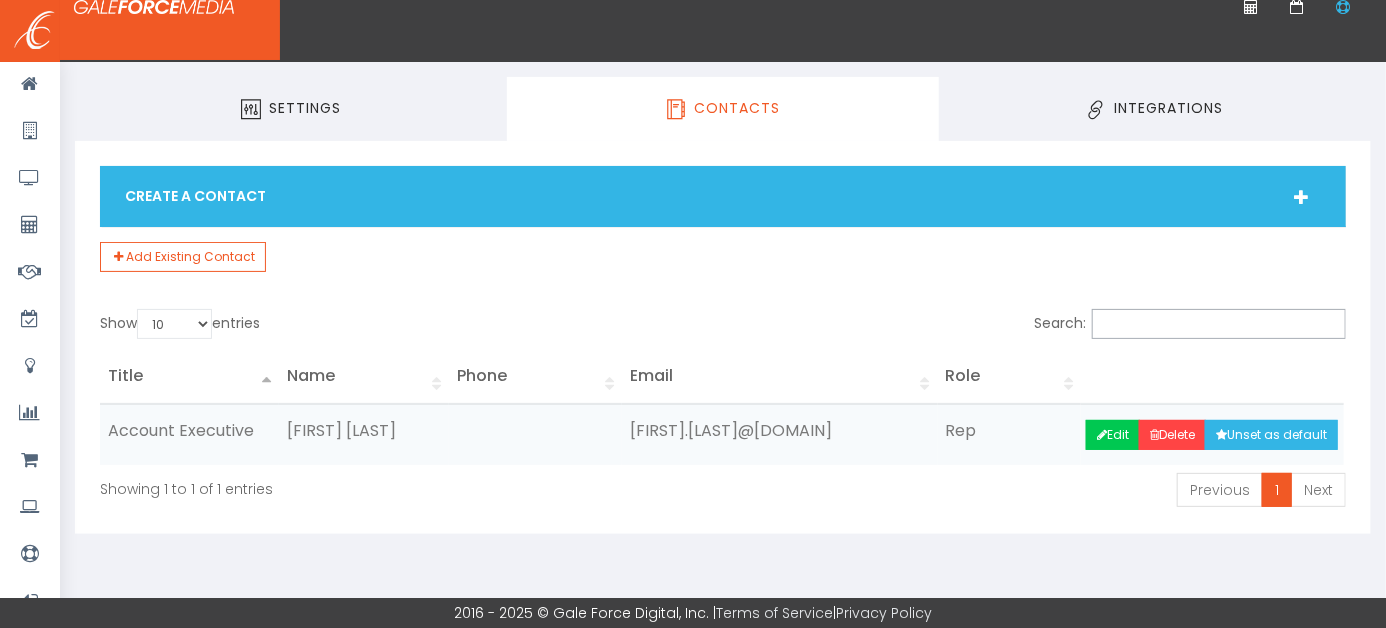 scroll, scrollTop: 100, scrollLeft: 0, axis: vertical 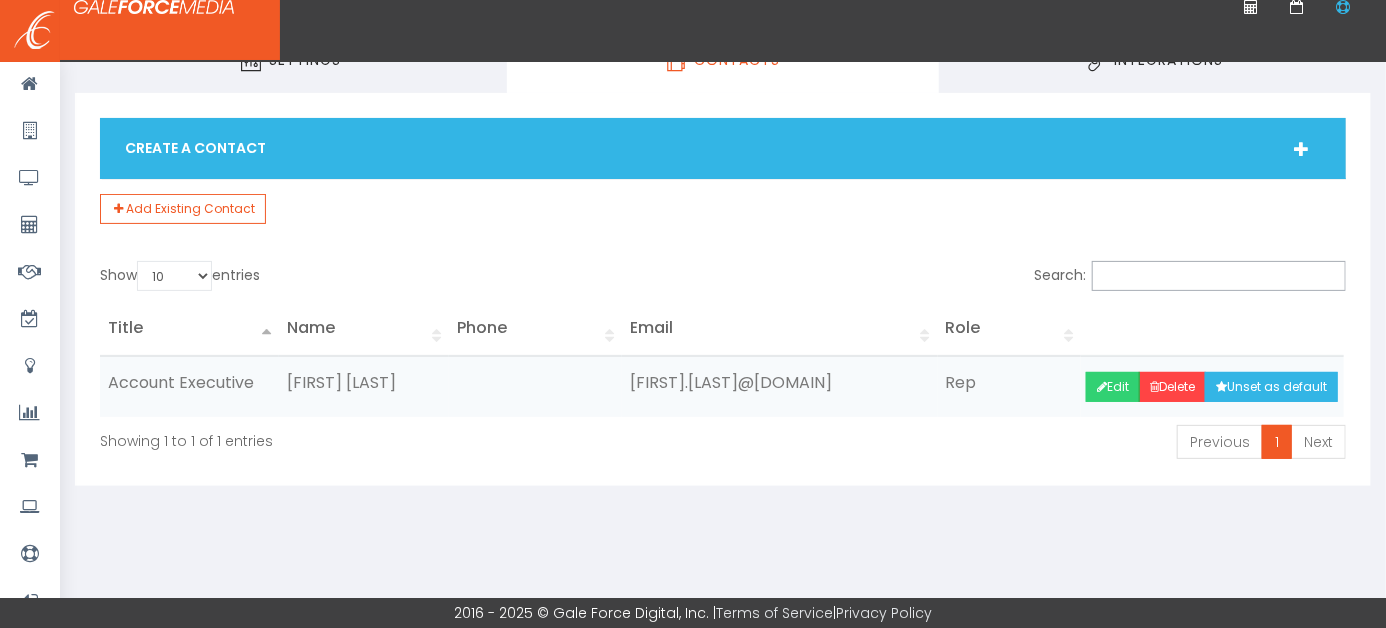 click at bounding box center [1102, 387] 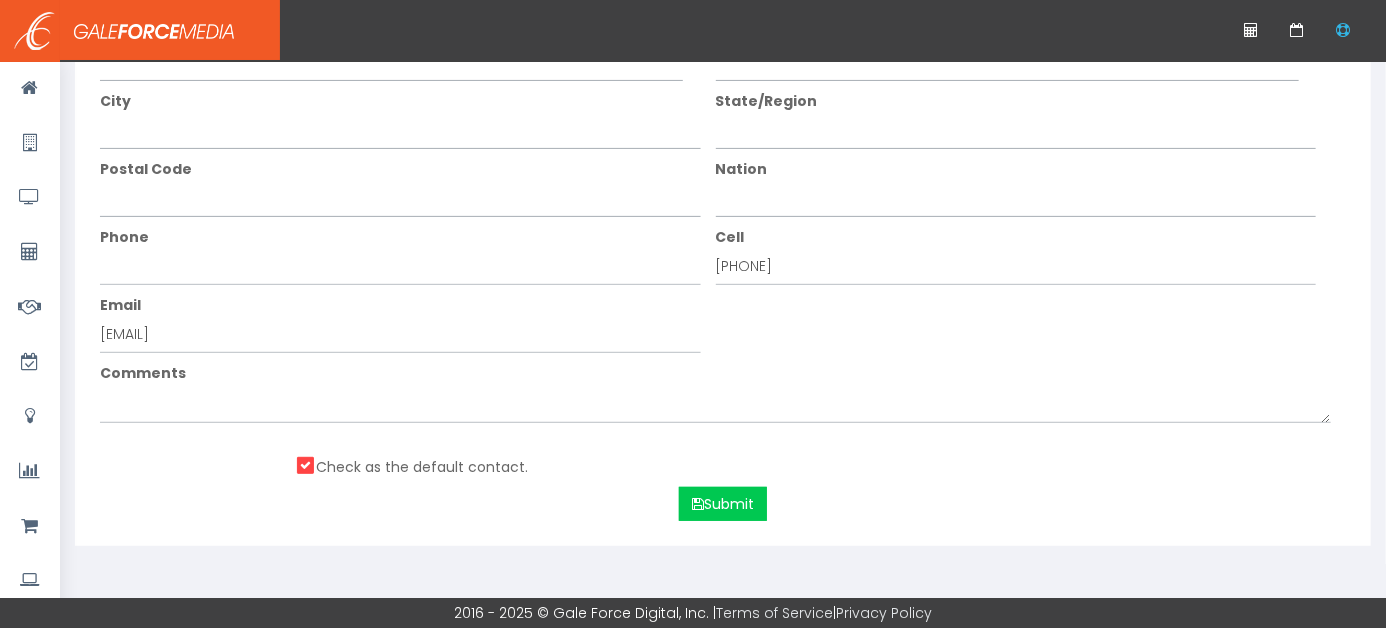 scroll, scrollTop: 200, scrollLeft: 0, axis: vertical 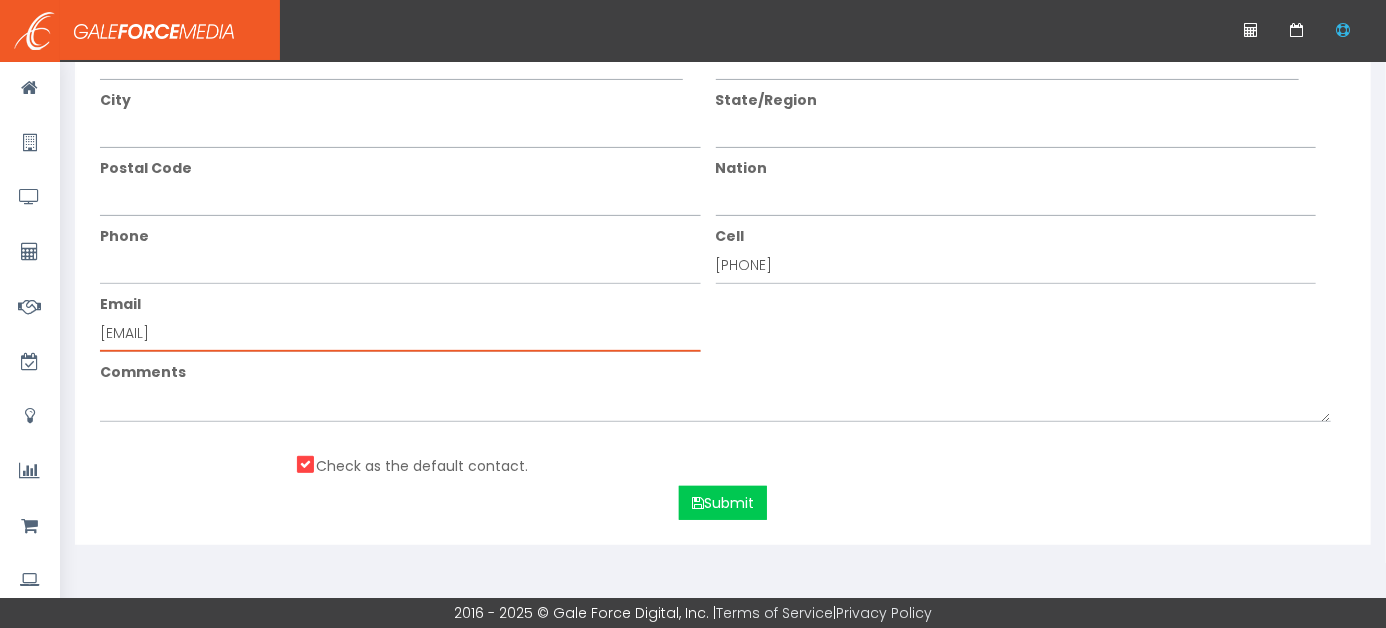 click on "[EMAIL]" at bounding box center (400, 333) 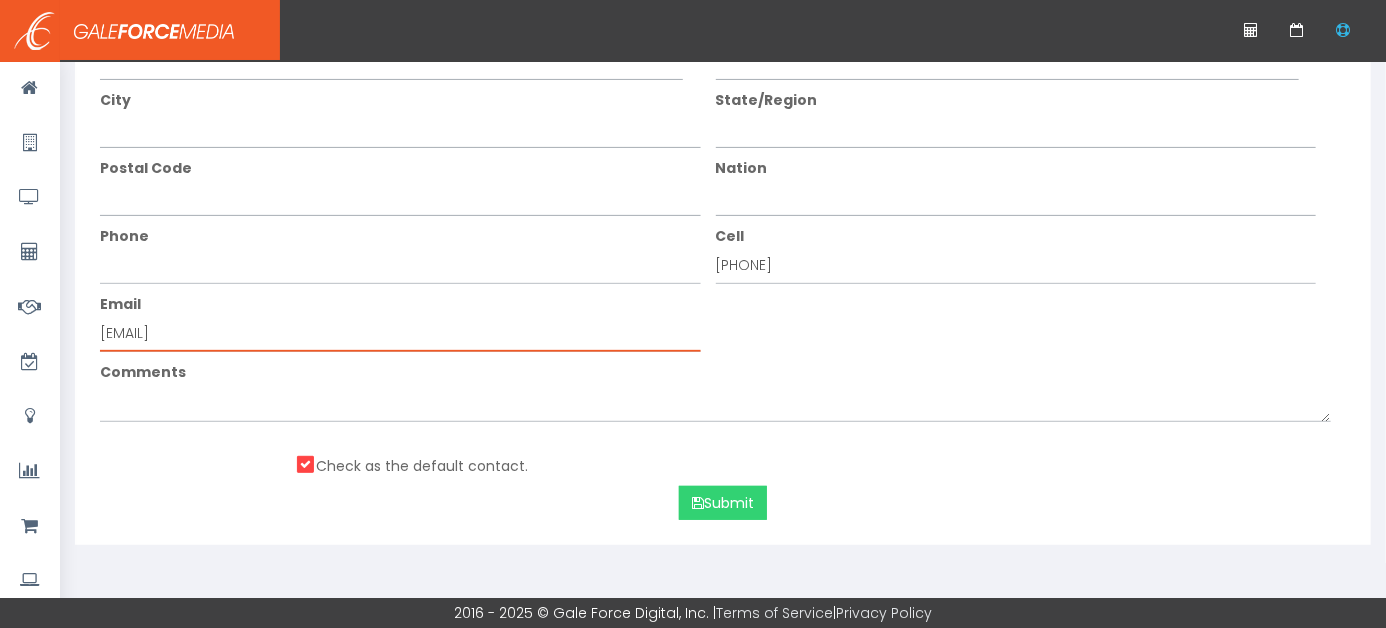 type on "[EMAIL]" 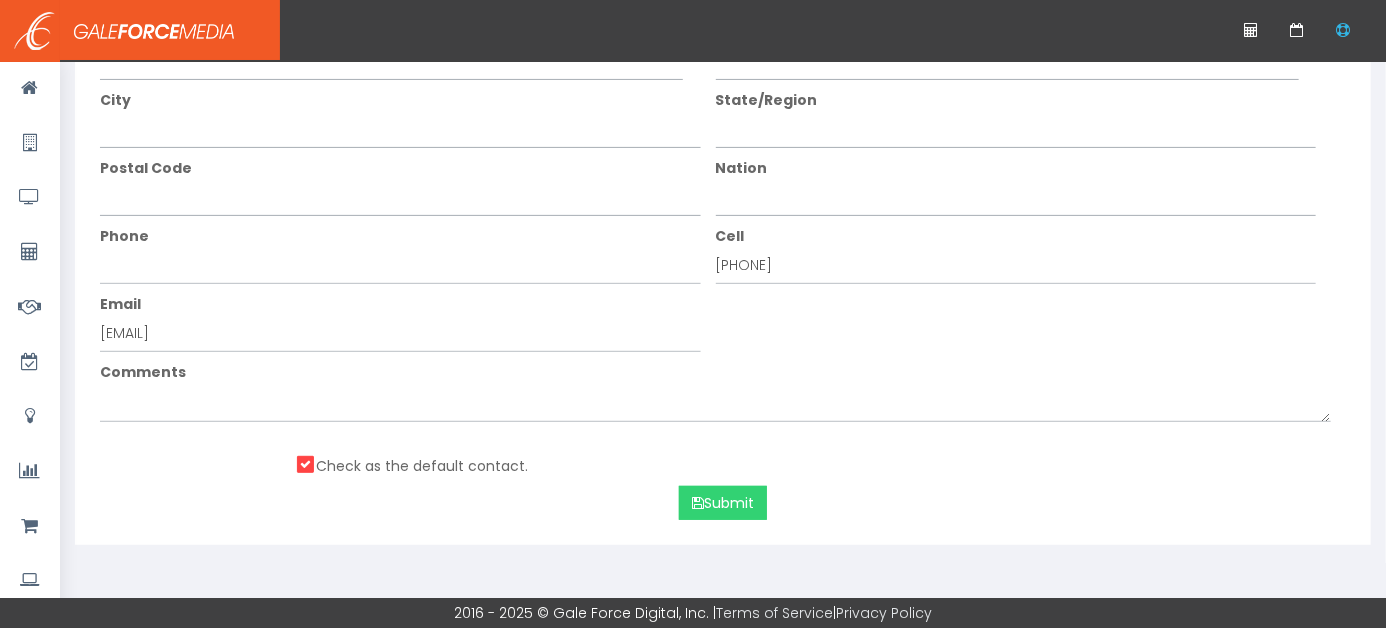 click on "Submit" at bounding box center [723, 503] 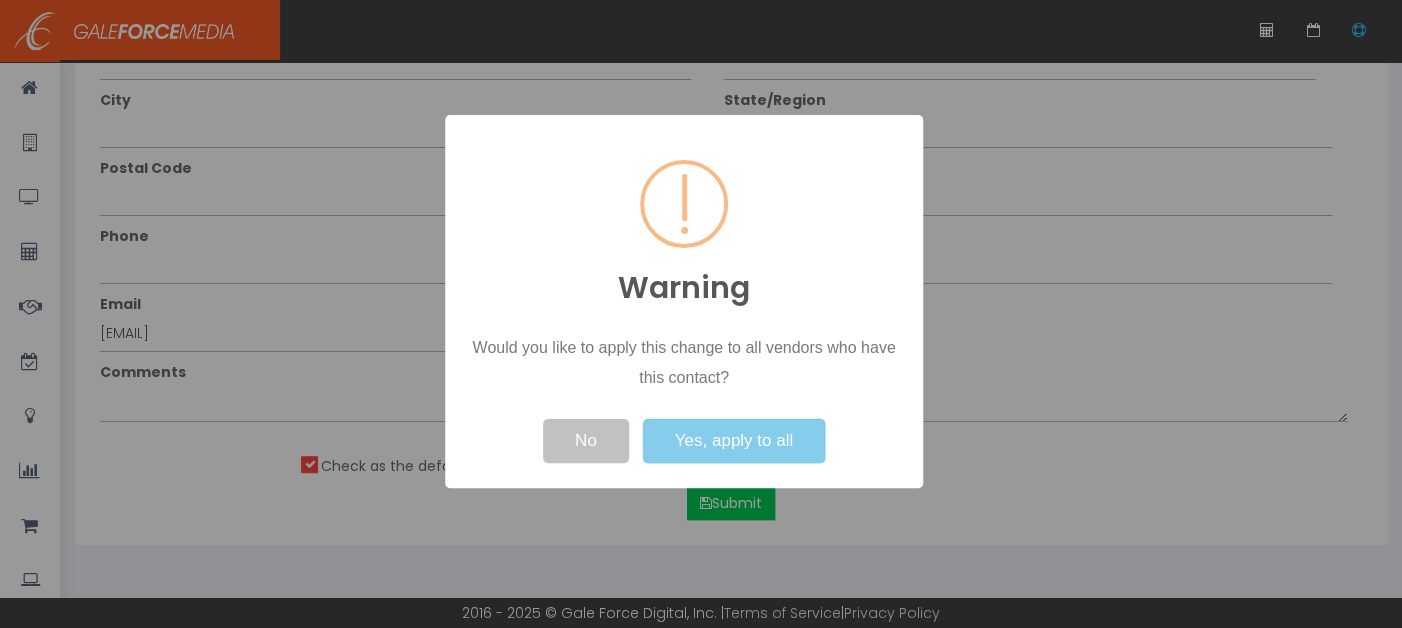 click on "Yes, apply to all" at bounding box center [734, 441] 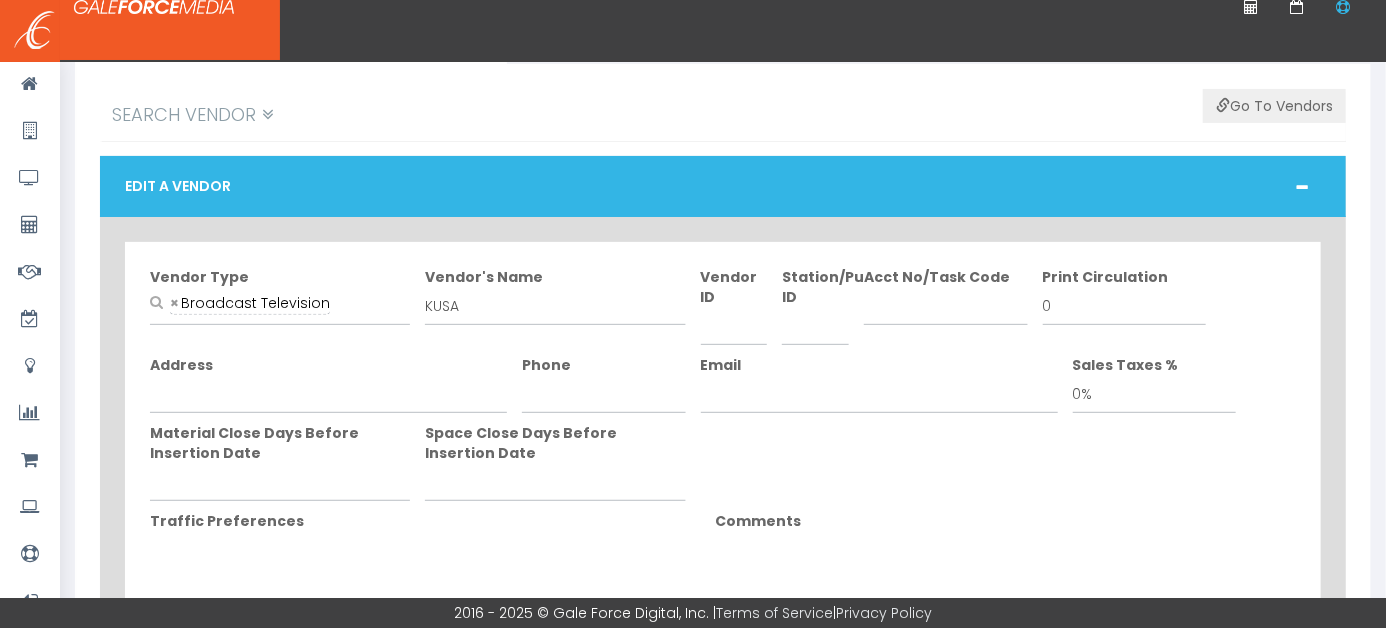 scroll, scrollTop: 0, scrollLeft: 0, axis: both 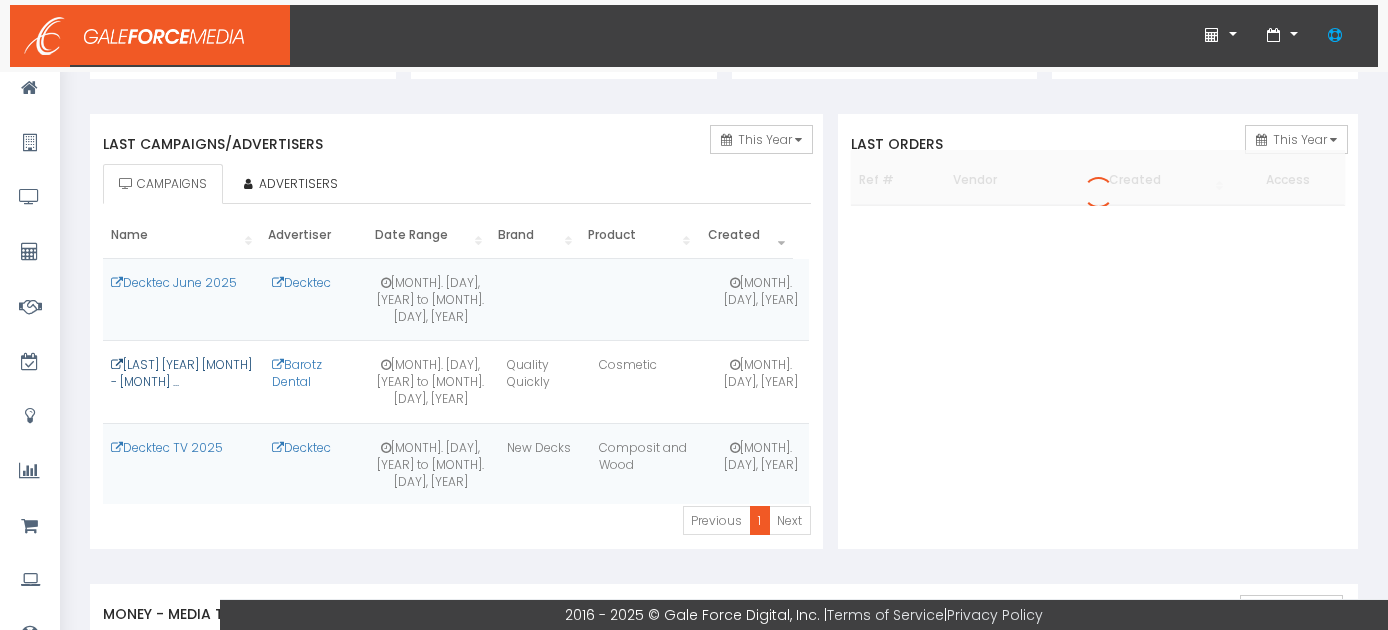 click on "[LAST] [YEAR] [MONTH] - [MONTH] ..." at bounding box center [181, 373] 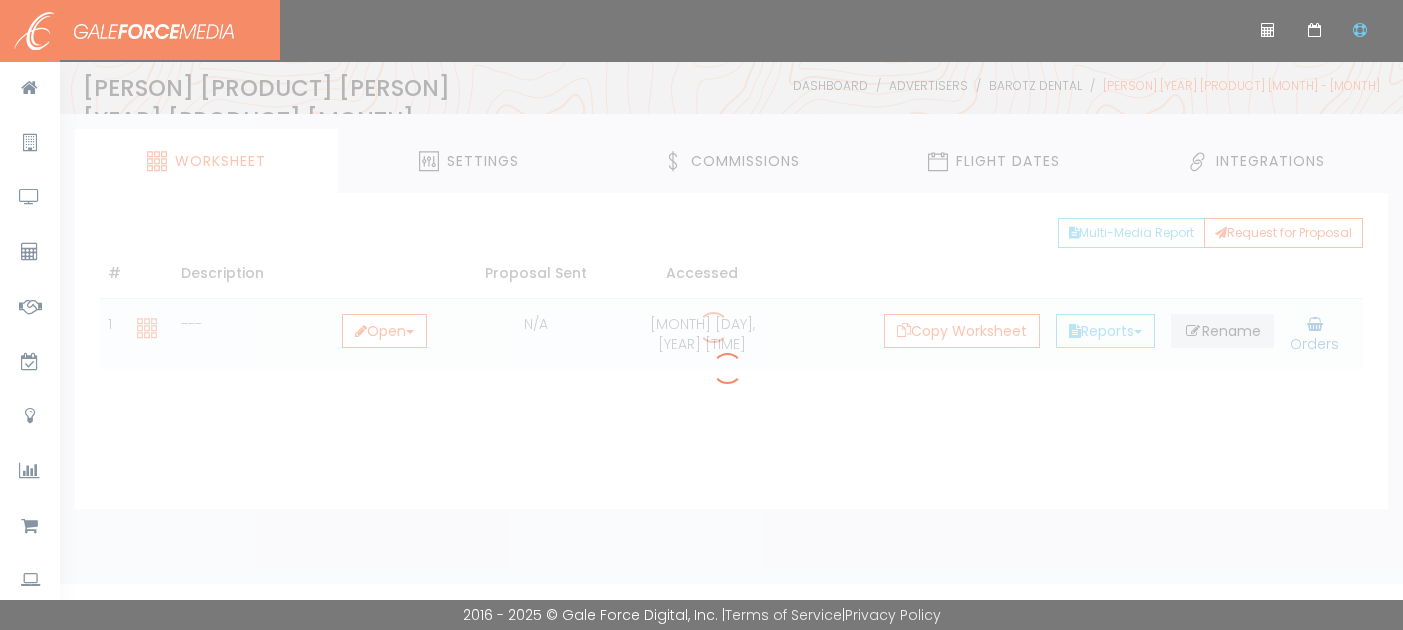 scroll, scrollTop: 0, scrollLeft: 0, axis: both 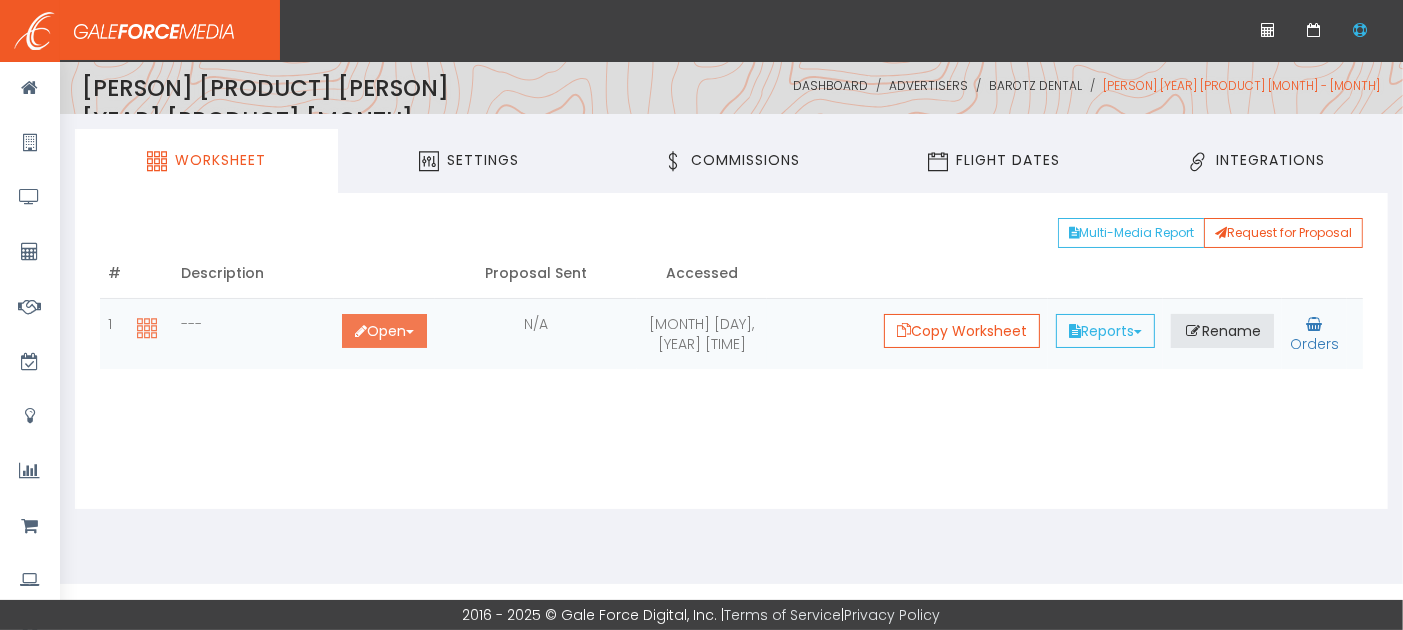 click on "Open
Toggle Dropdown" at bounding box center [384, 331] 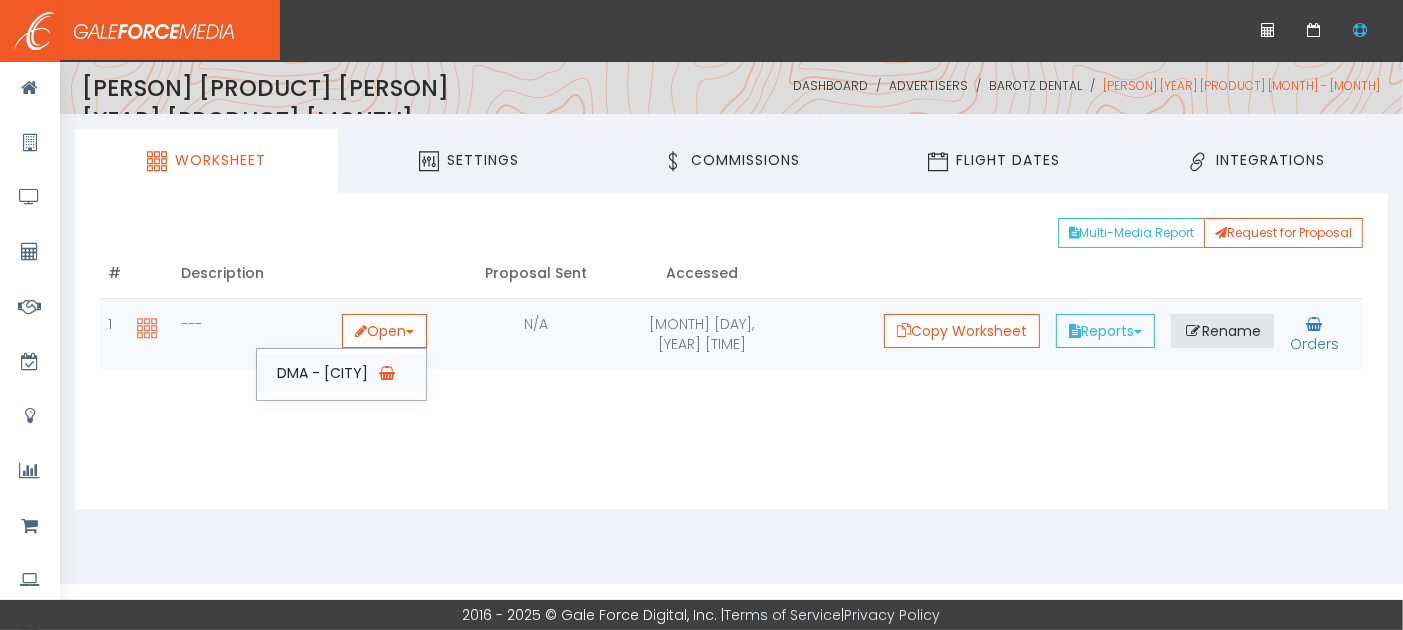 click on "DMA - Denver" at bounding box center (341, 373) 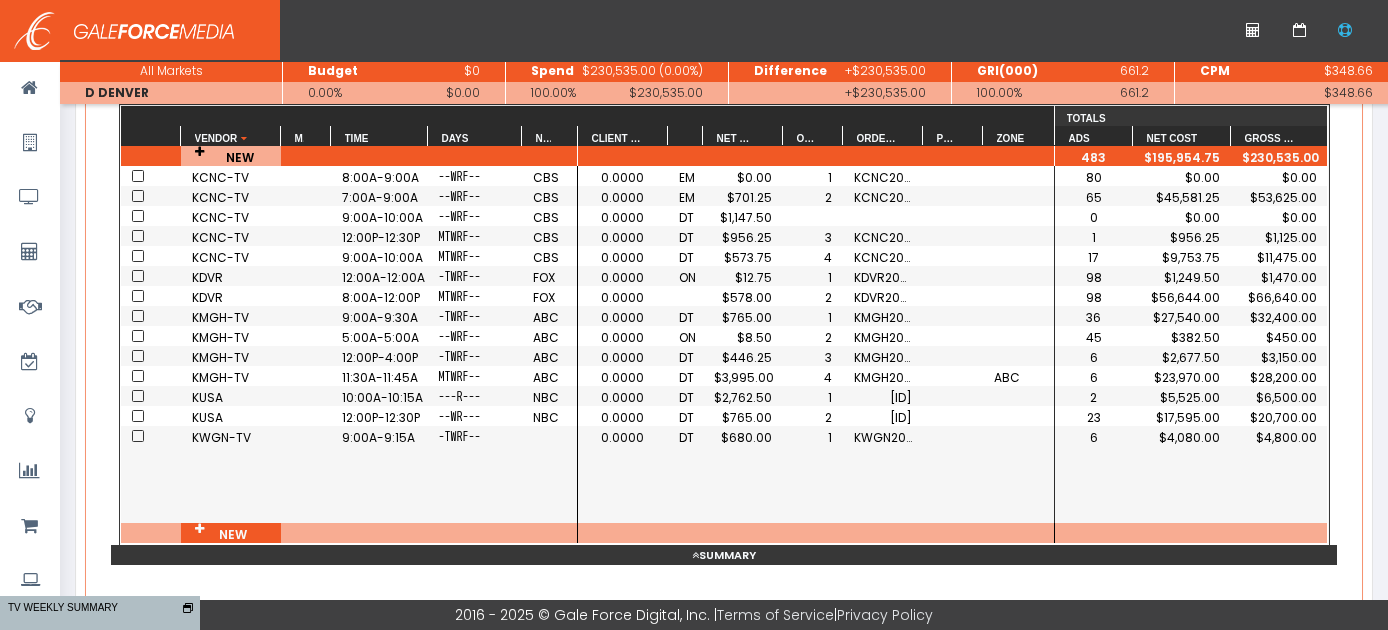 scroll, scrollTop: 400, scrollLeft: 0, axis: vertical 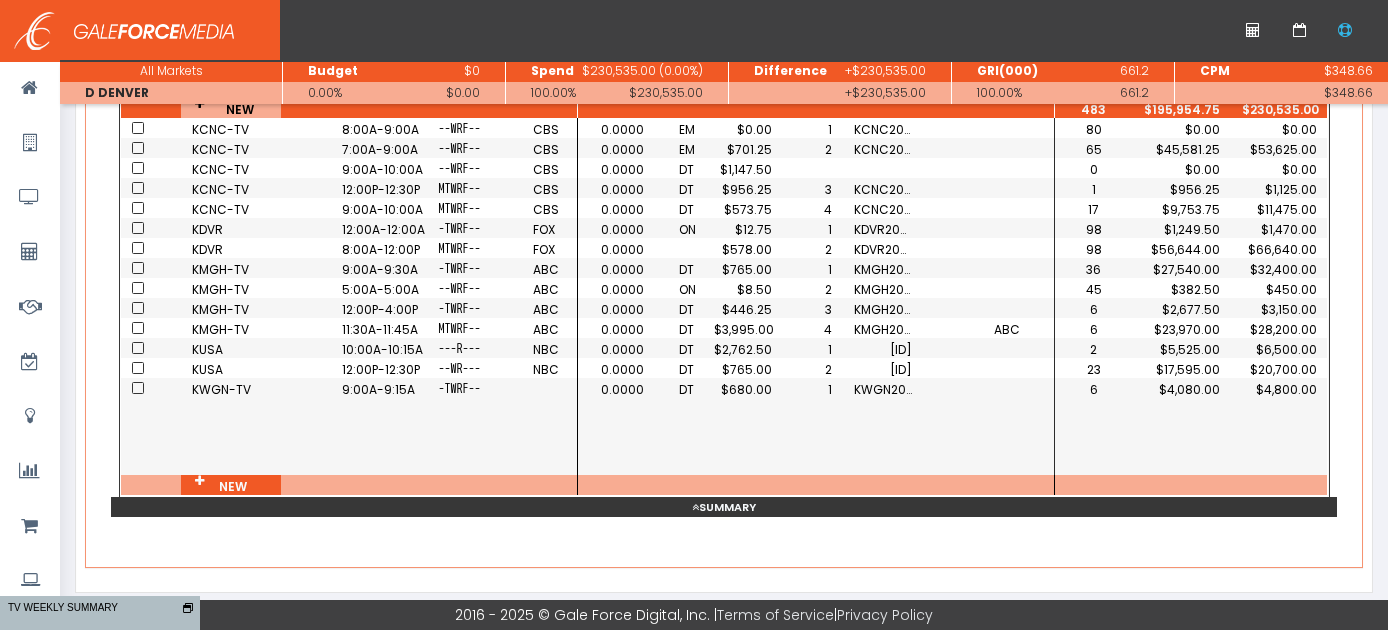 click on "KUSA202504222132359" at bounding box center (883, 148) 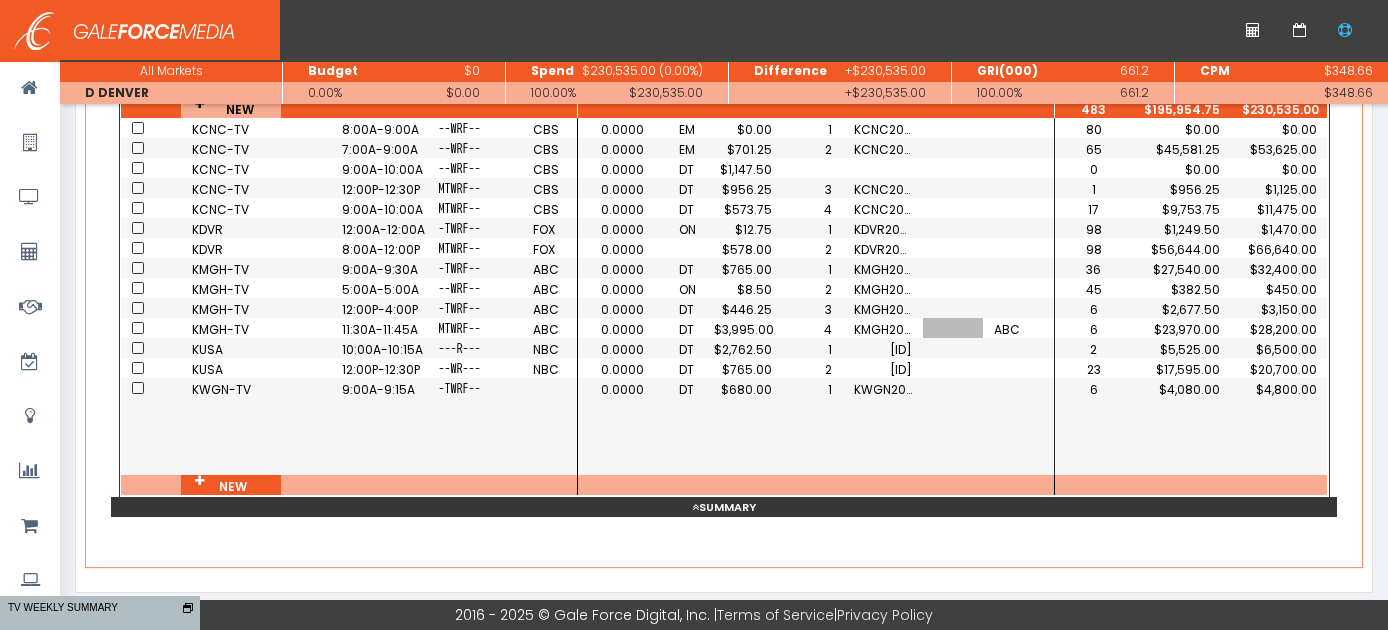 scroll, scrollTop: 0, scrollLeft: 2, axis: horizontal 